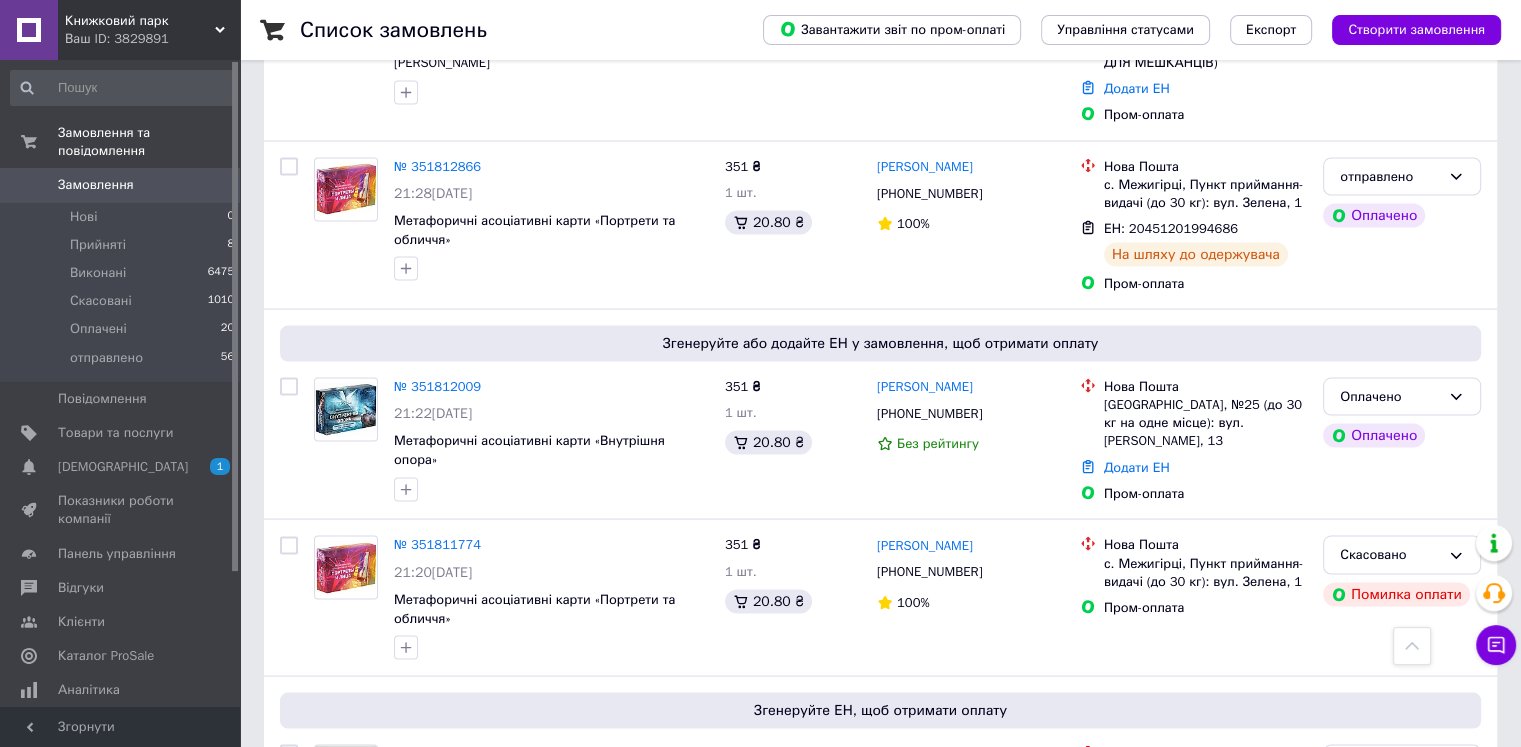 scroll, scrollTop: 3800, scrollLeft: 0, axis: vertical 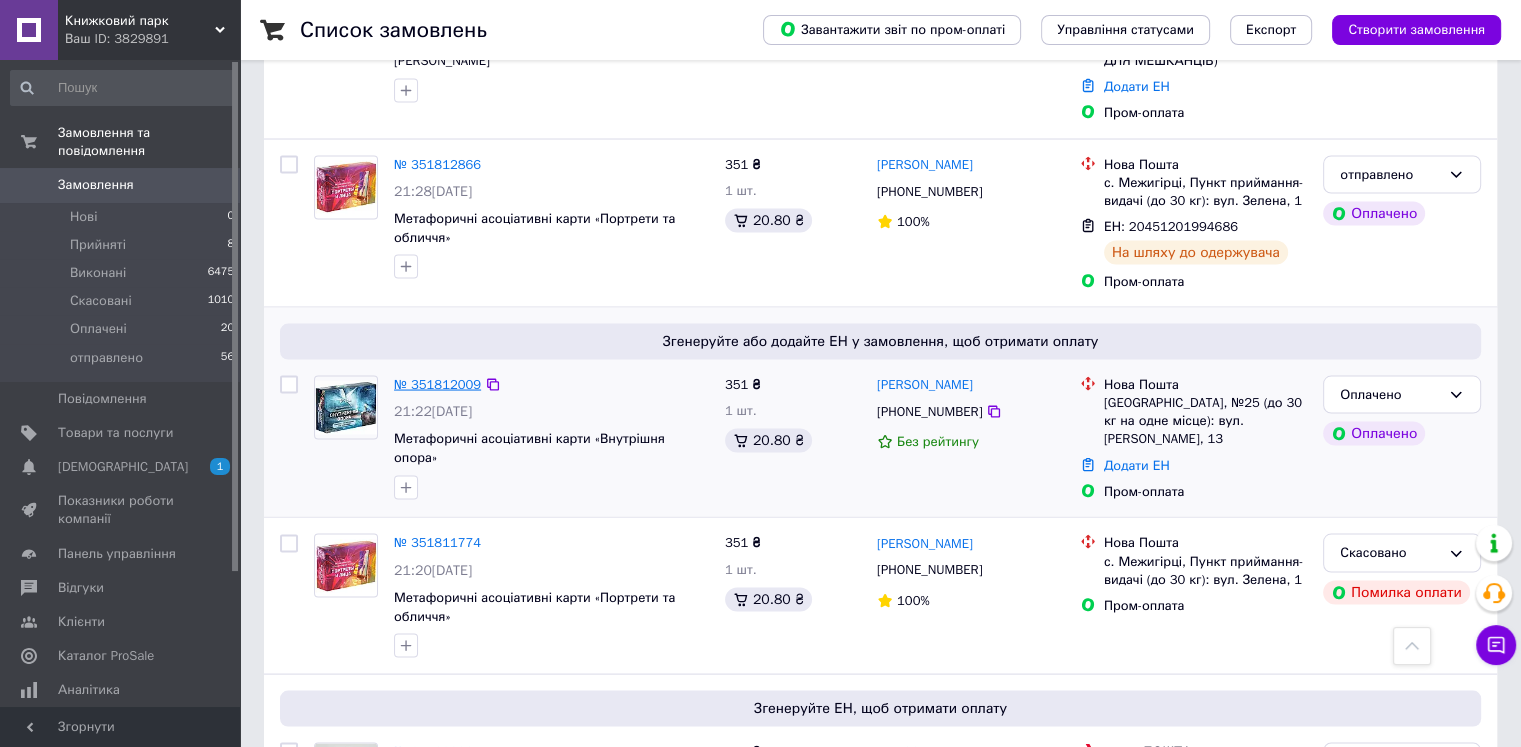 click on "№ 351812009" at bounding box center [437, 383] 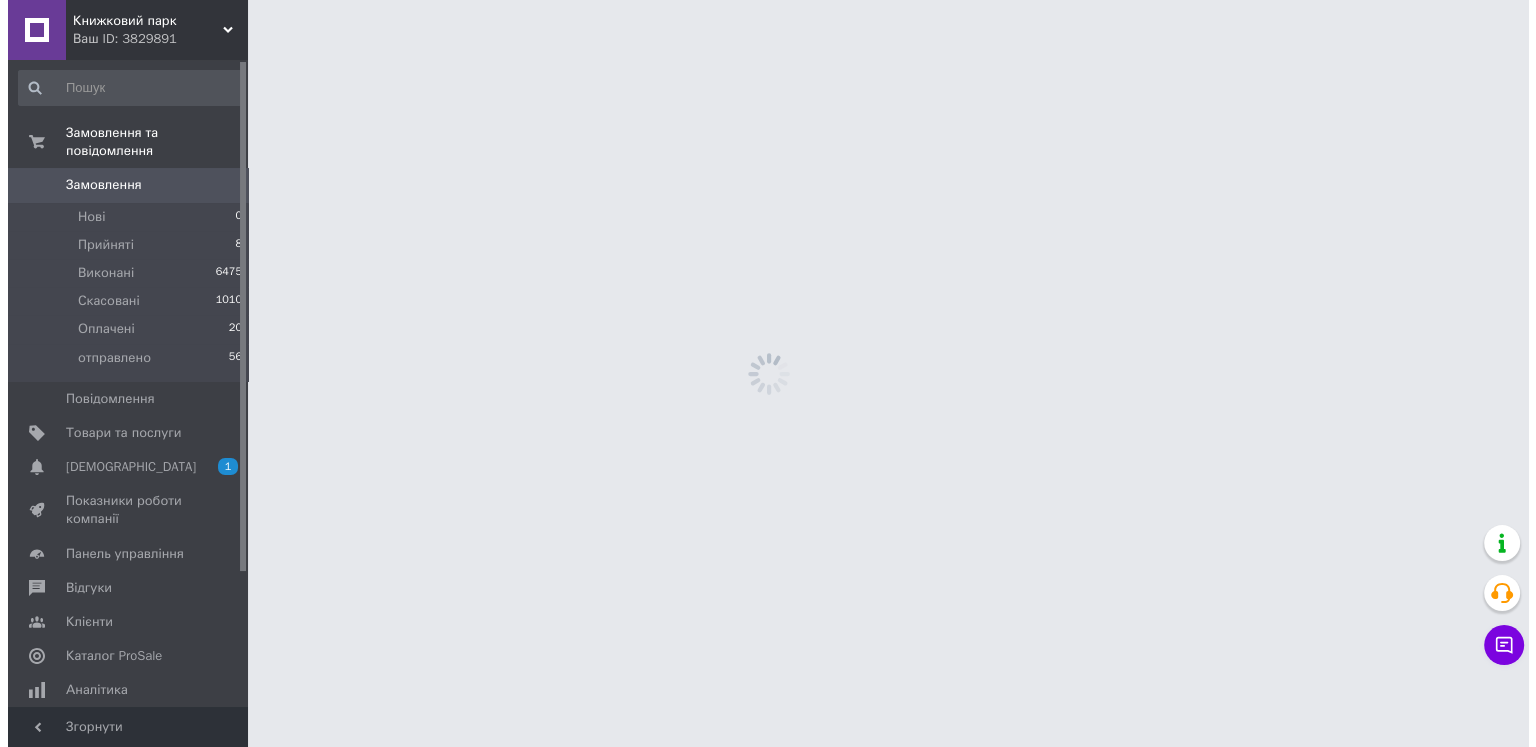 scroll, scrollTop: 0, scrollLeft: 0, axis: both 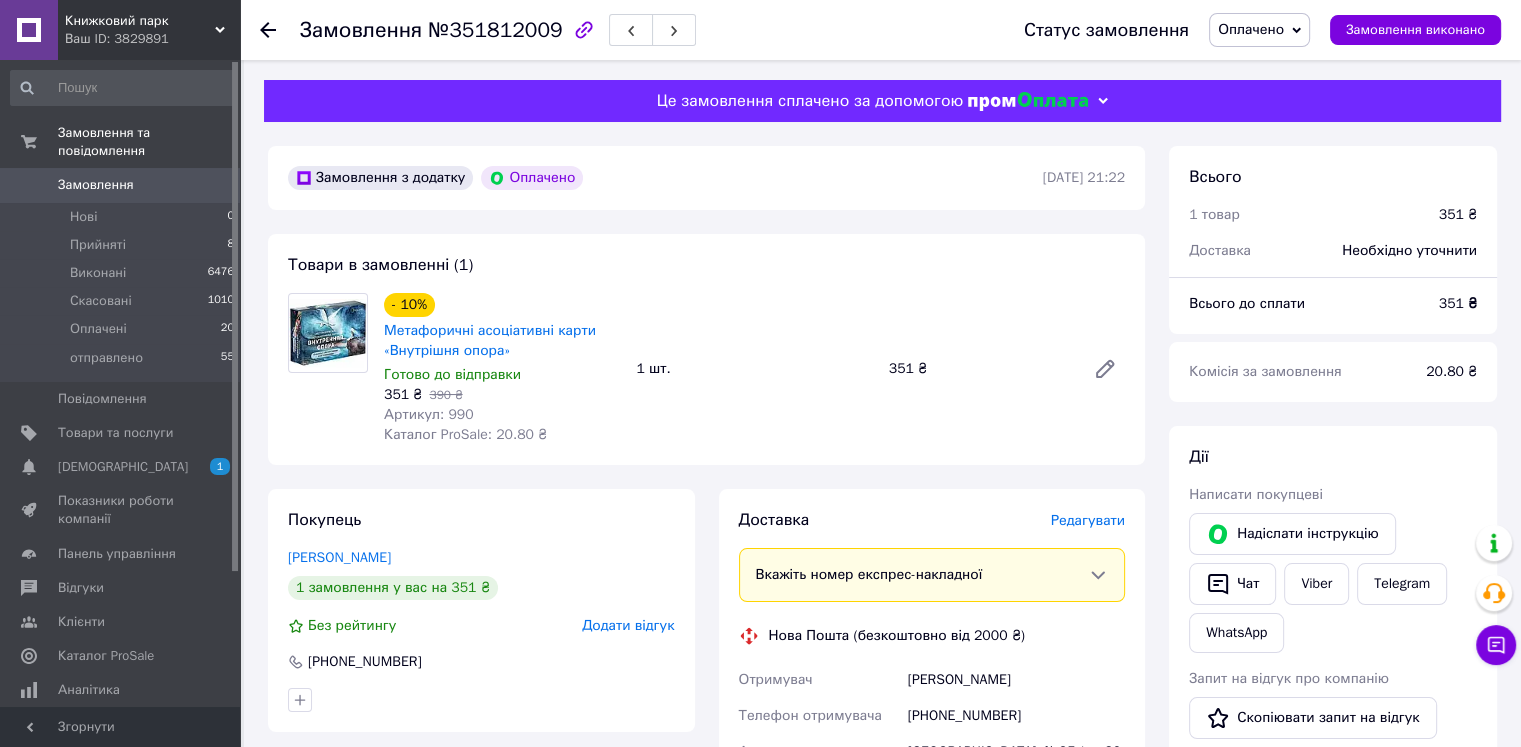 click on "Редагувати" at bounding box center [1088, 520] 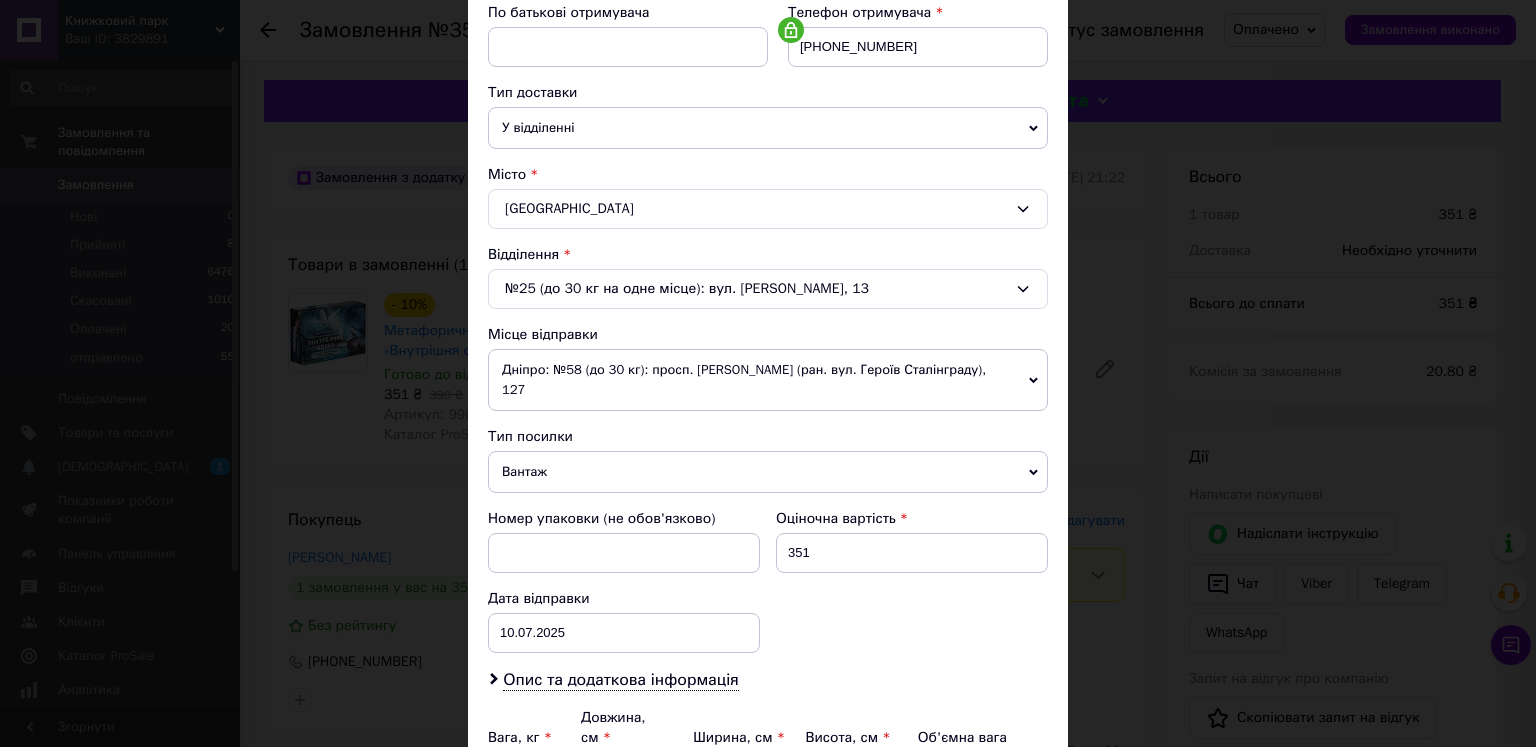 scroll, scrollTop: 400, scrollLeft: 0, axis: vertical 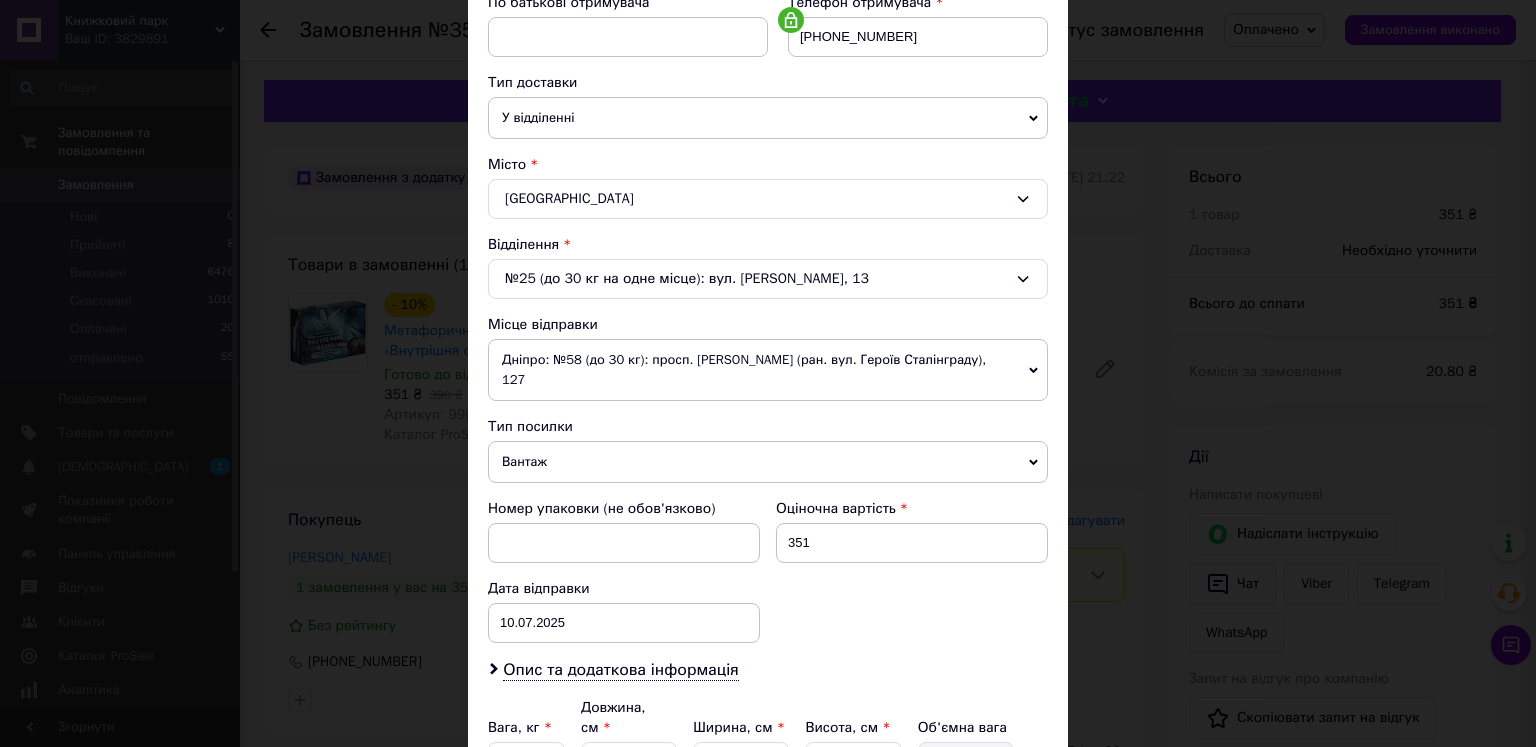 click on "[GEOGRAPHIC_DATA]" at bounding box center [768, 199] 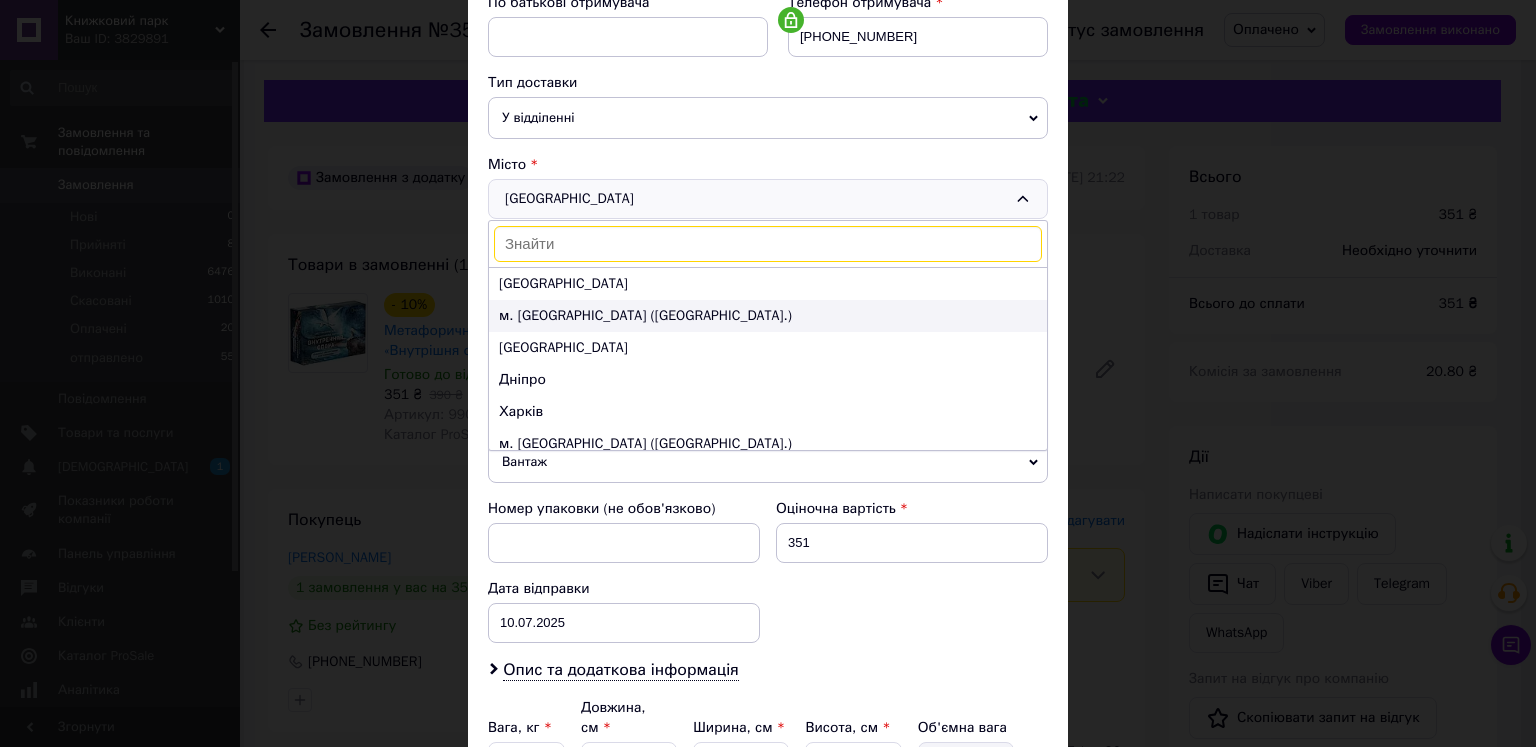 click on "м. [GEOGRAPHIC_DATA] ([GEOGRAPHIC_DATA].)" at bounding box center (768, 316) 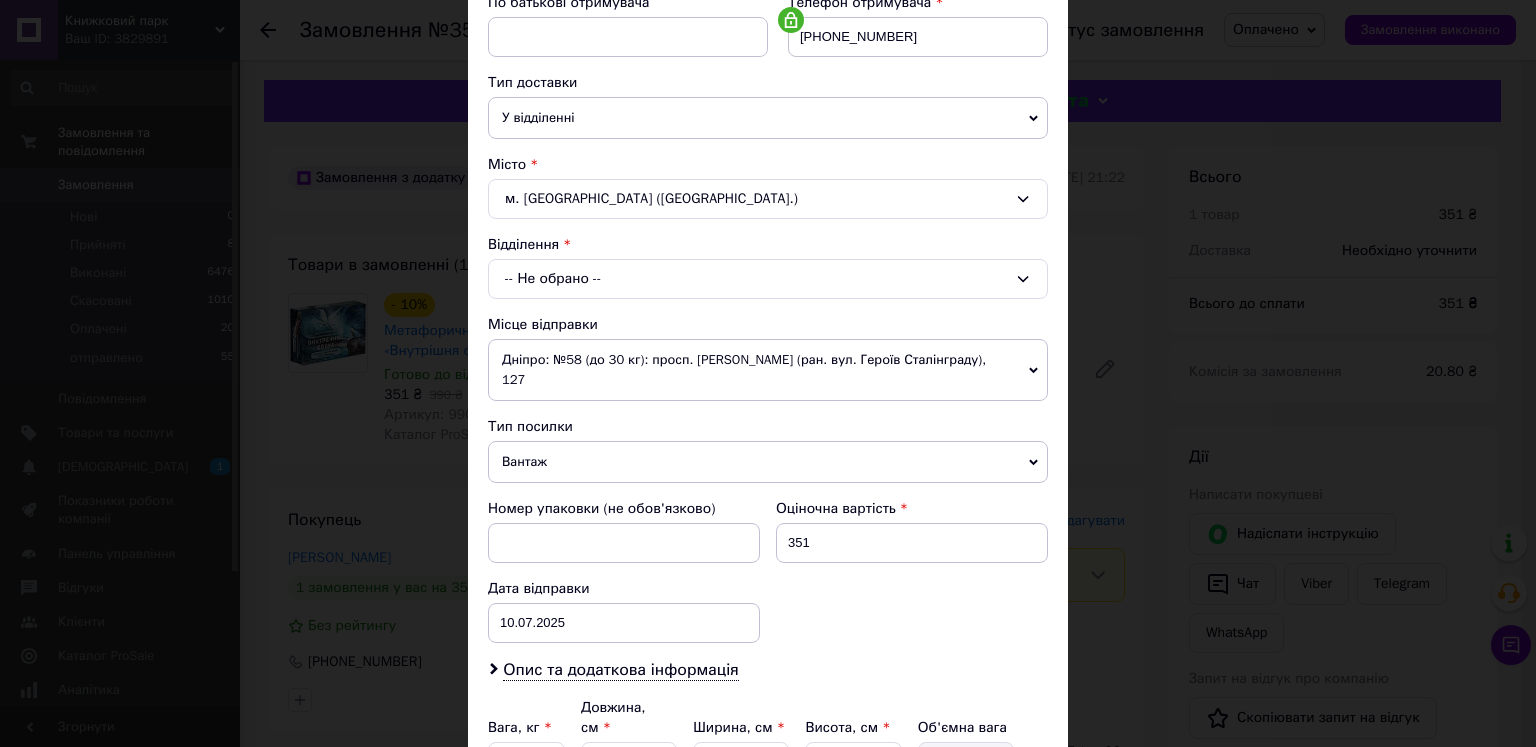 click on "-- Не обрано --" at bounding box center [768, 279] 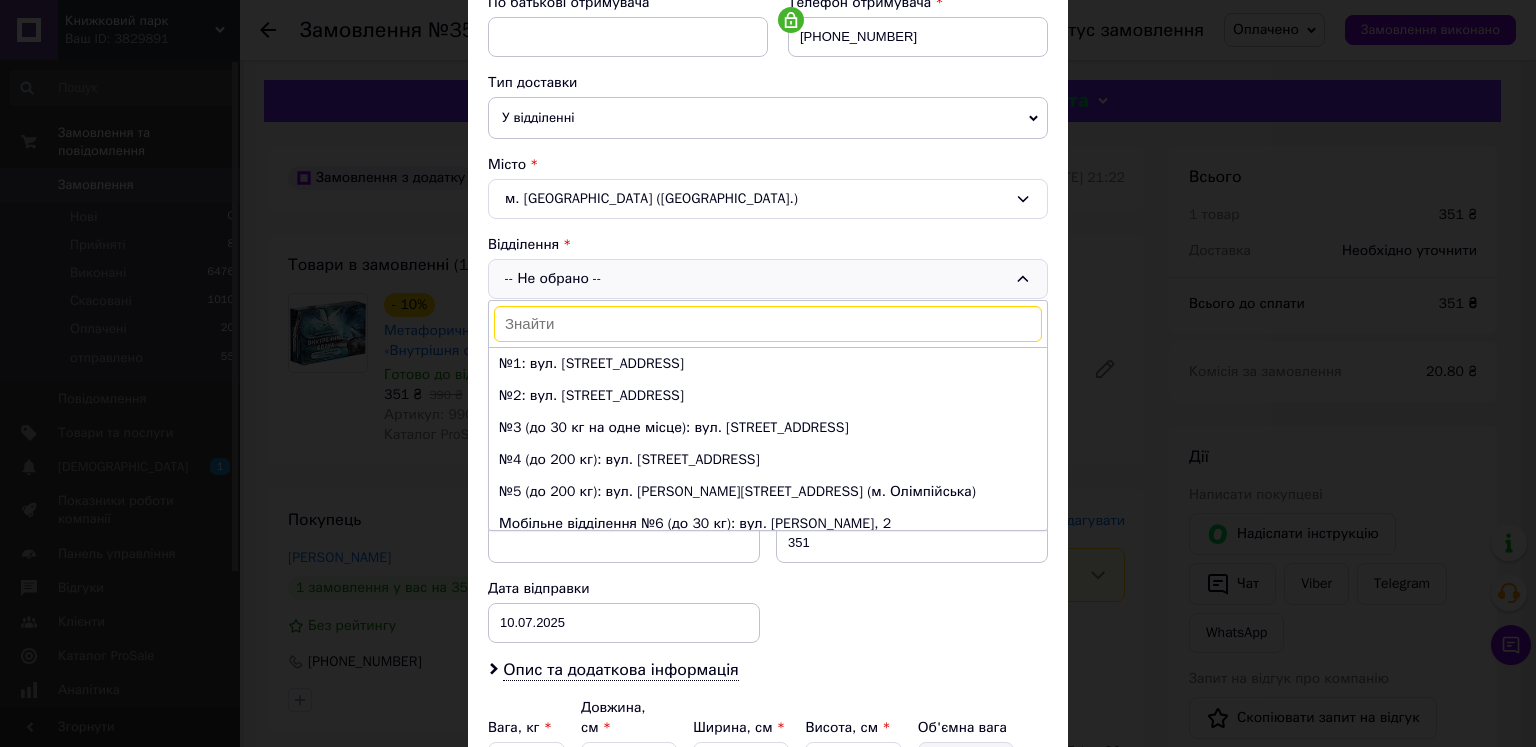 click at bounding box center [768, 324] 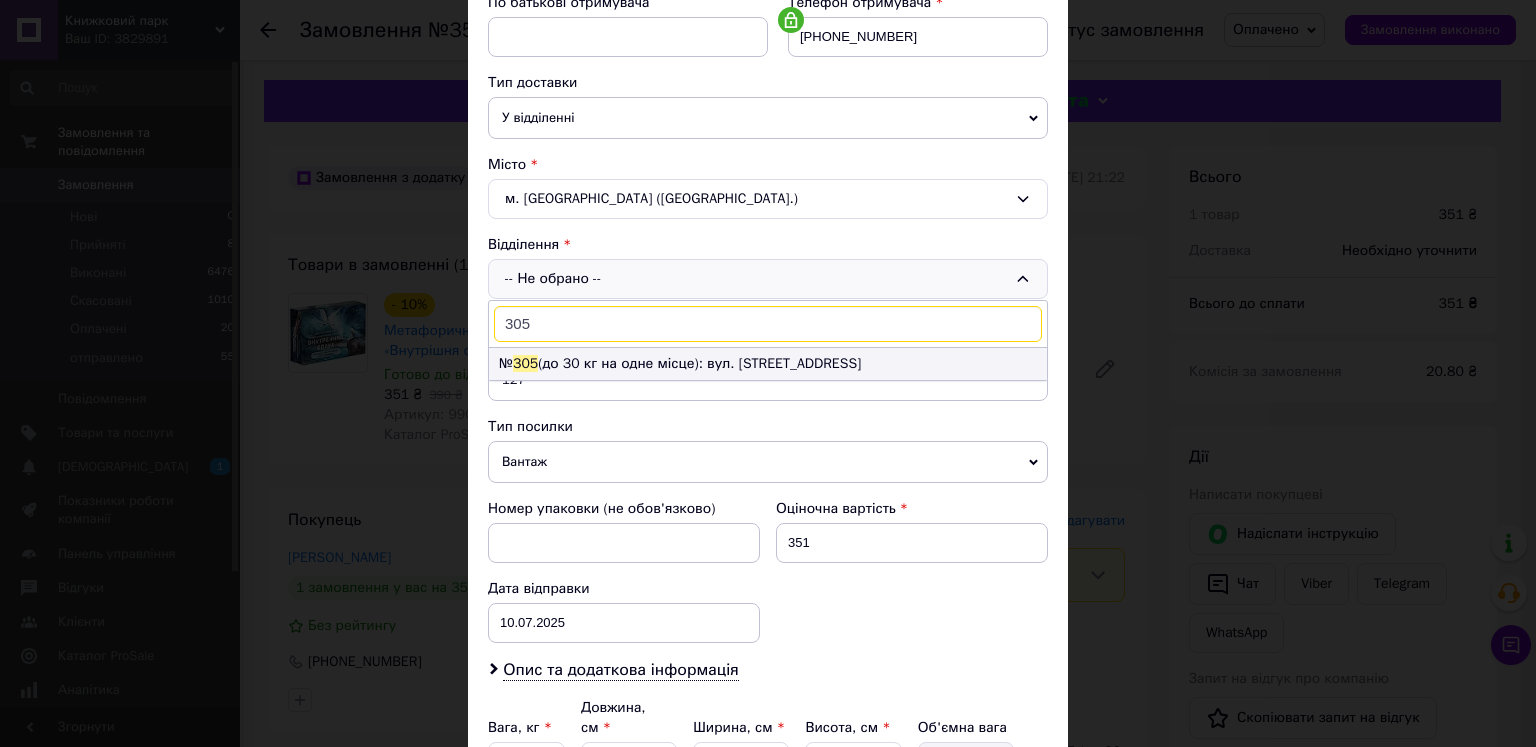type on "305" 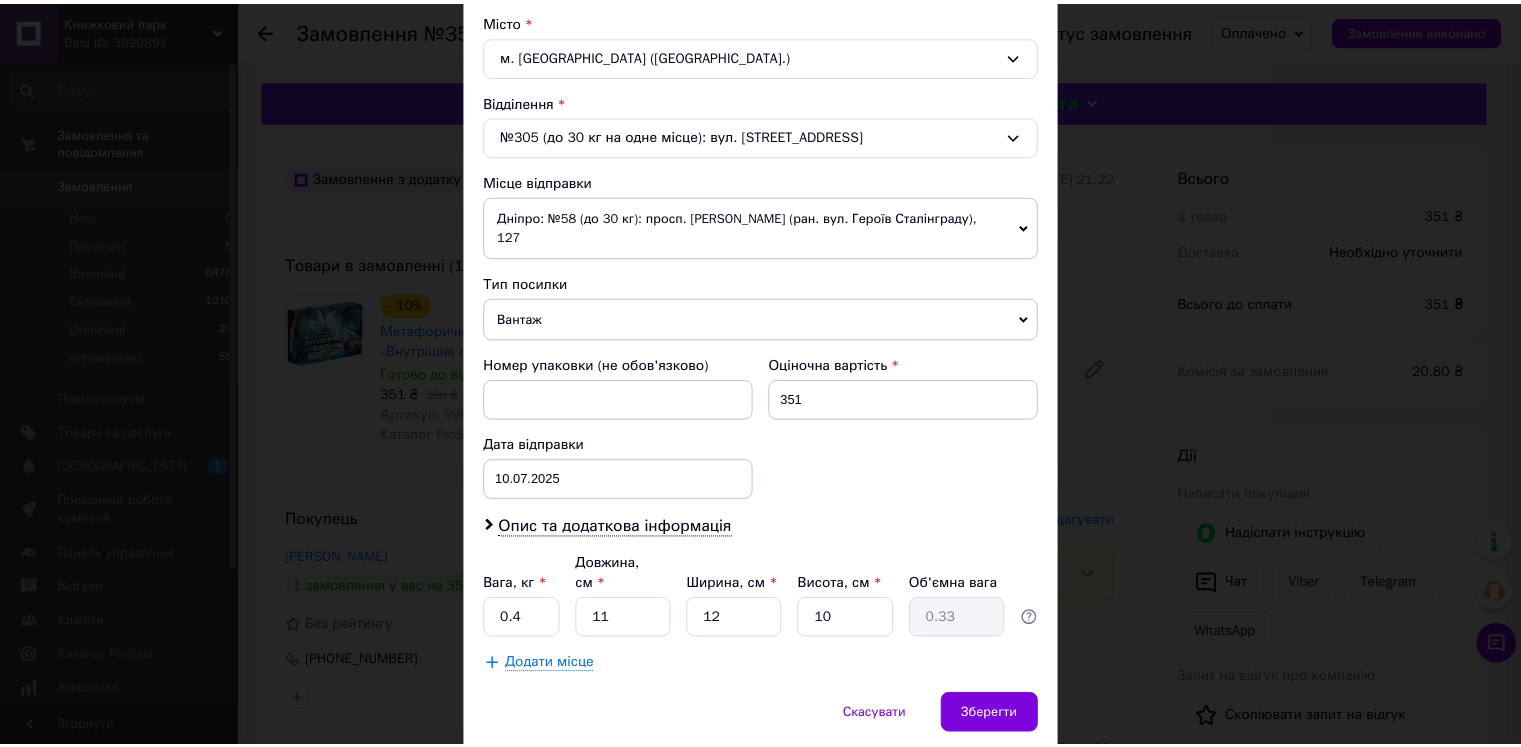 scroll, scrollTop: 595, scrollLeft: 0, axis: vertical 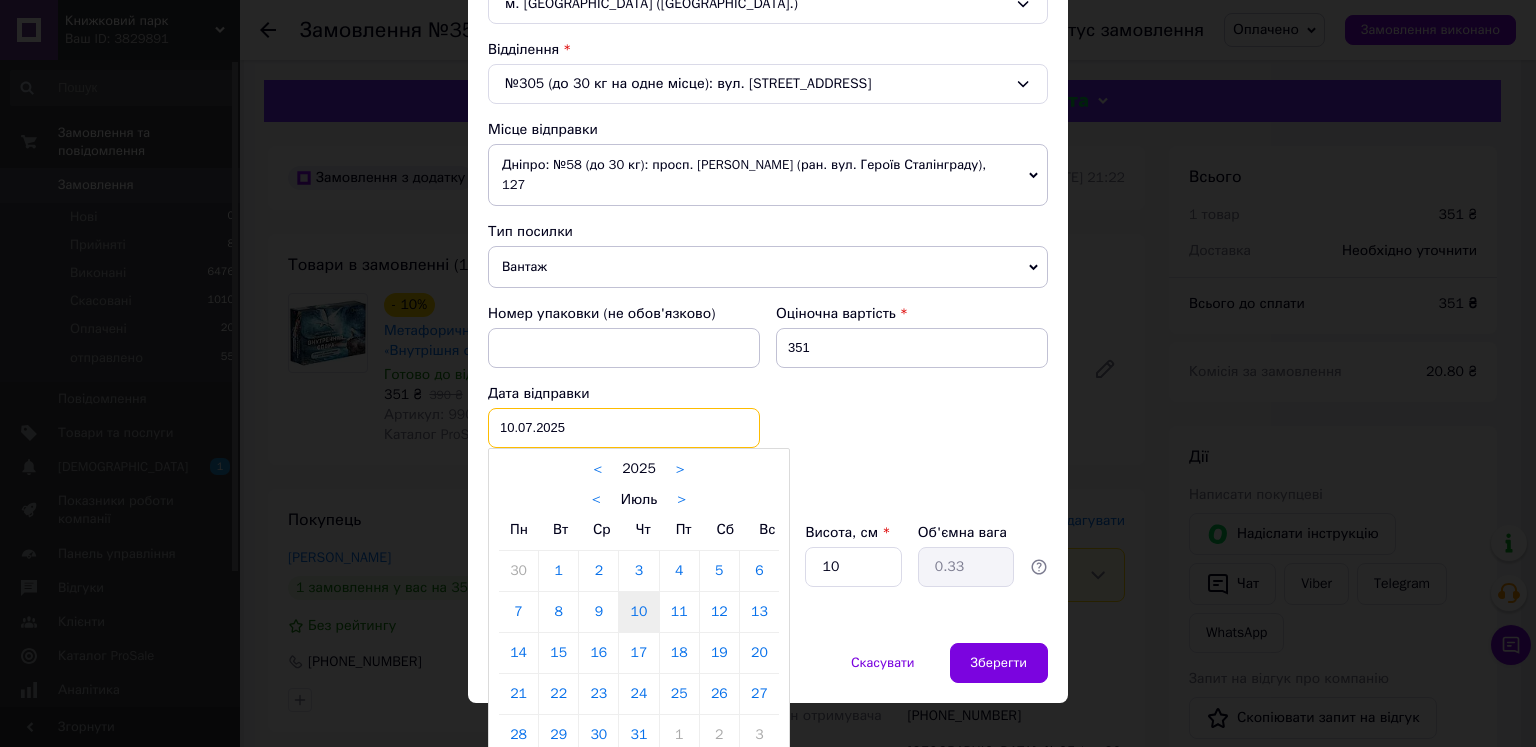click on "[DATE] < 2025 > < Июль > Пн Вт Ср Чт Пт Сб Вс 30 1 2 3 4 5 6 7 8 9 10 11 12 13 14 15 16 17 18 19 20 21 22 23 24 25 26 27 28 29 30 31 1 2 3 4 5 6 7 8 9 10" at bounding box center (624, 428) 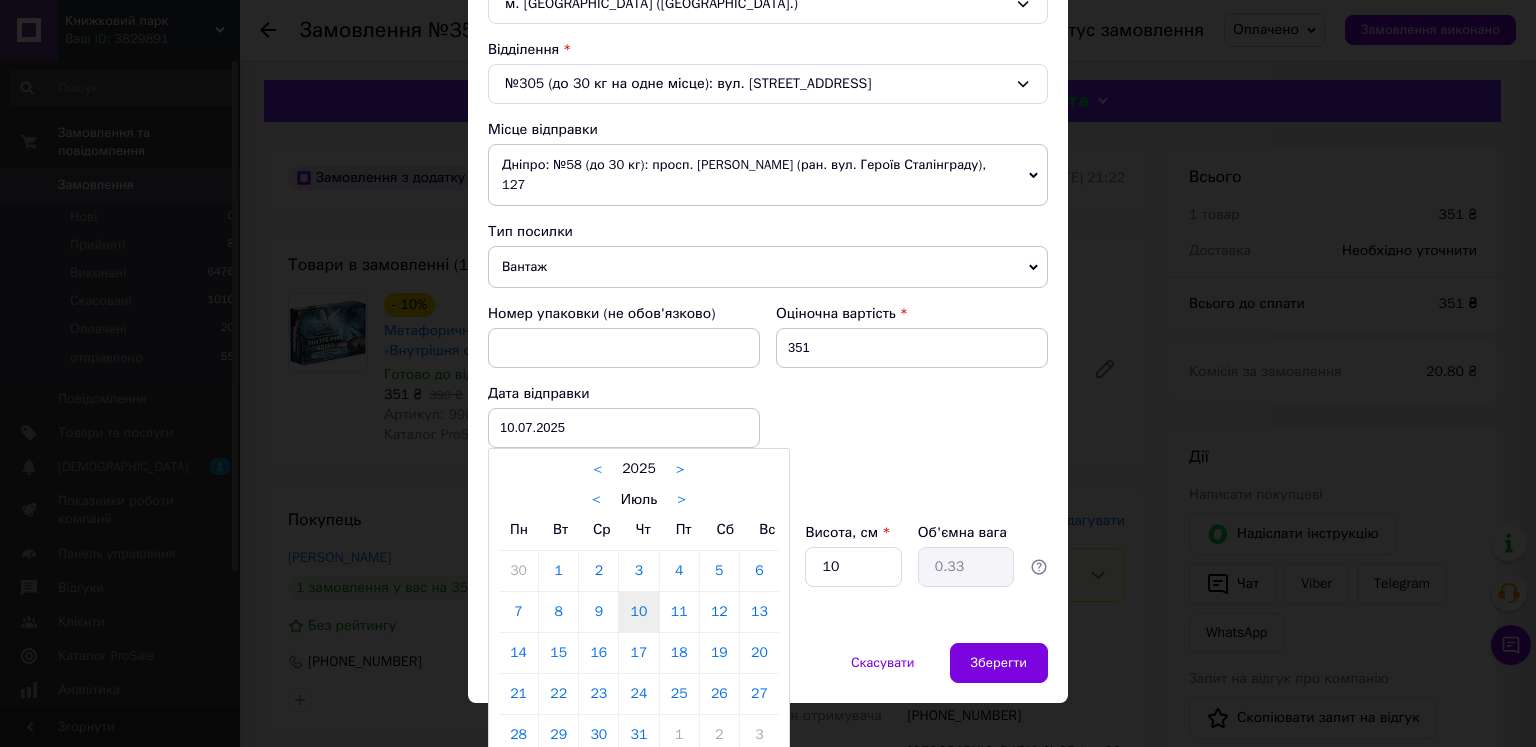 click at bounding box center [768, 373] 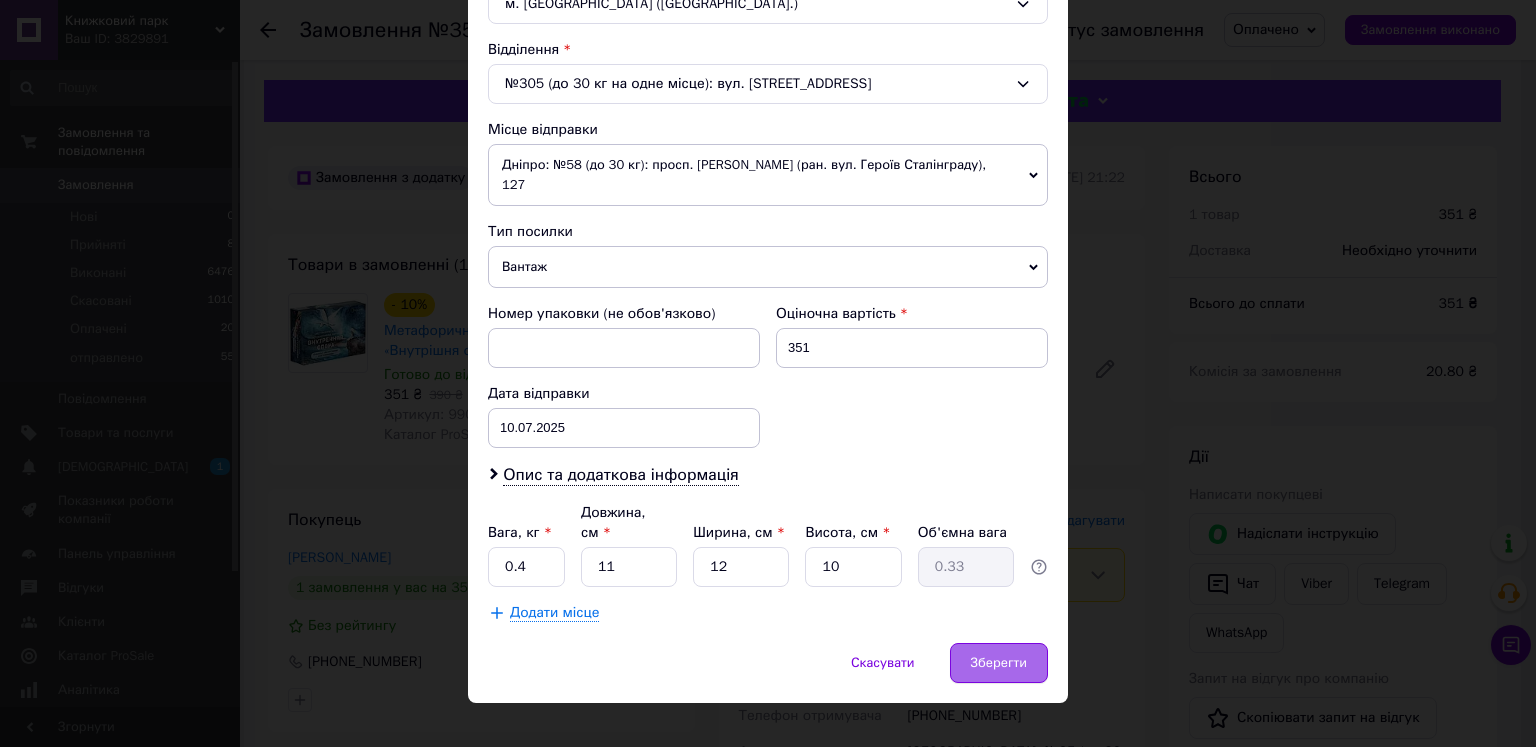 click on "Зберегти" at bounding box center [999, 663] 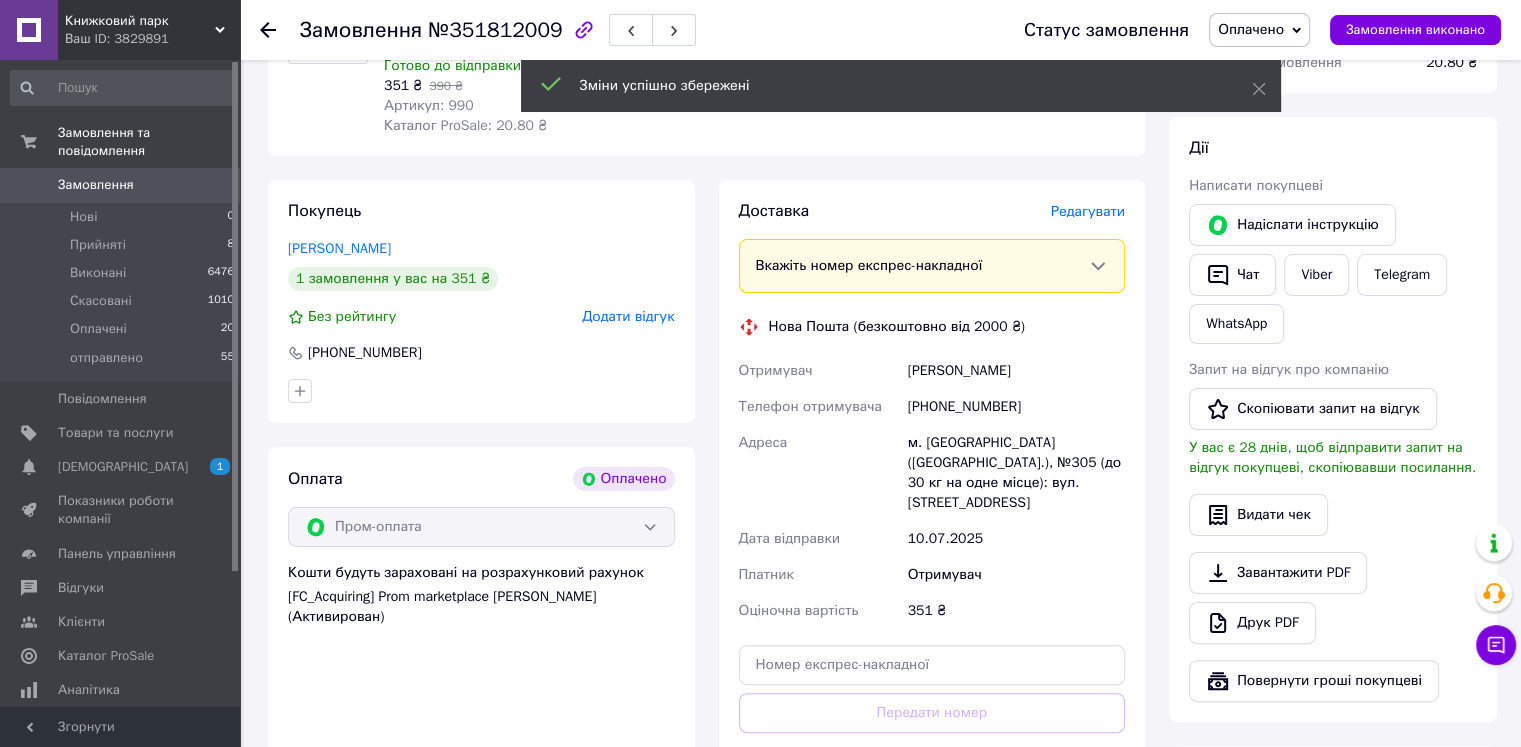 scroll, scrollTop: 400, scrollLeft: 0, axis: vertical 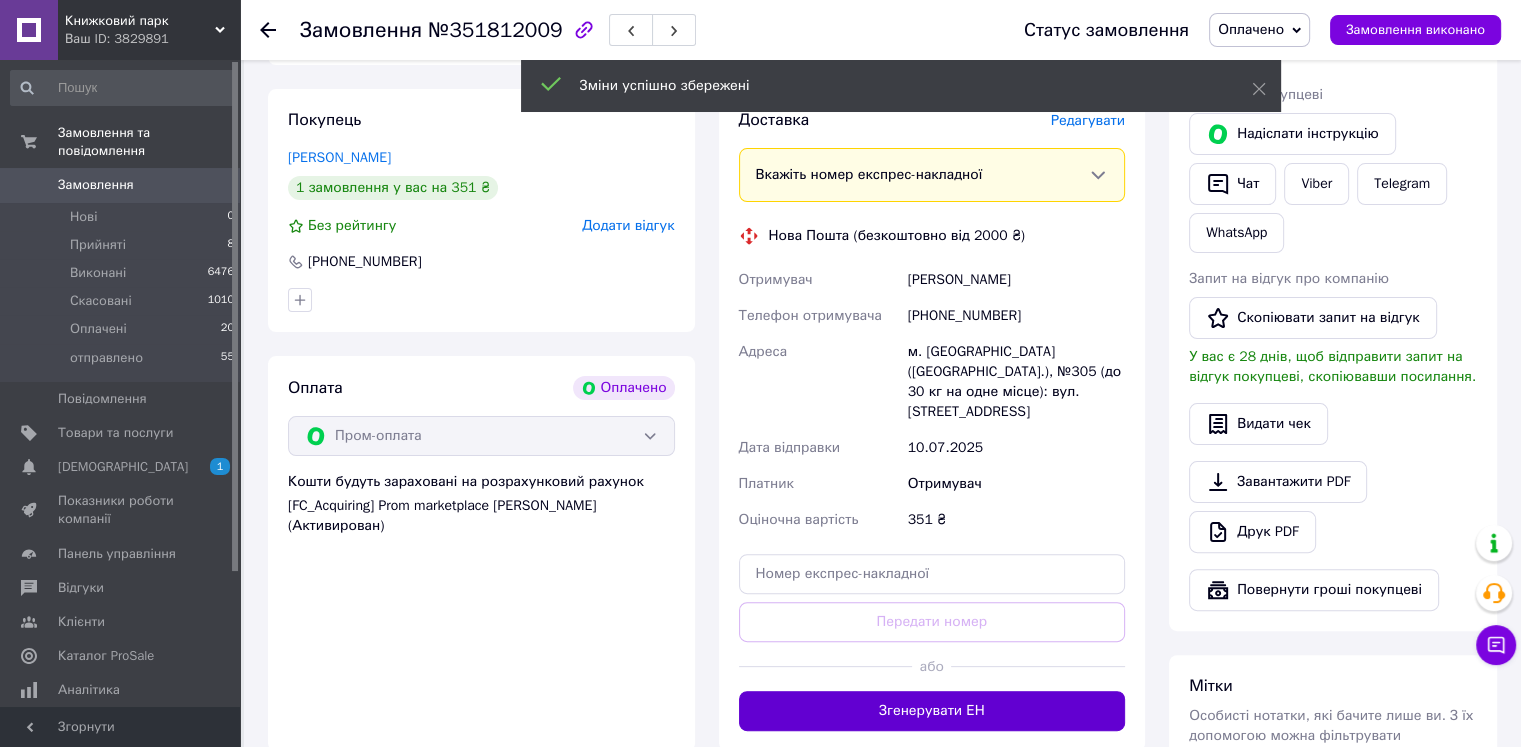 click on "Згенерувати ЕН" at bounding box center [932, 711] 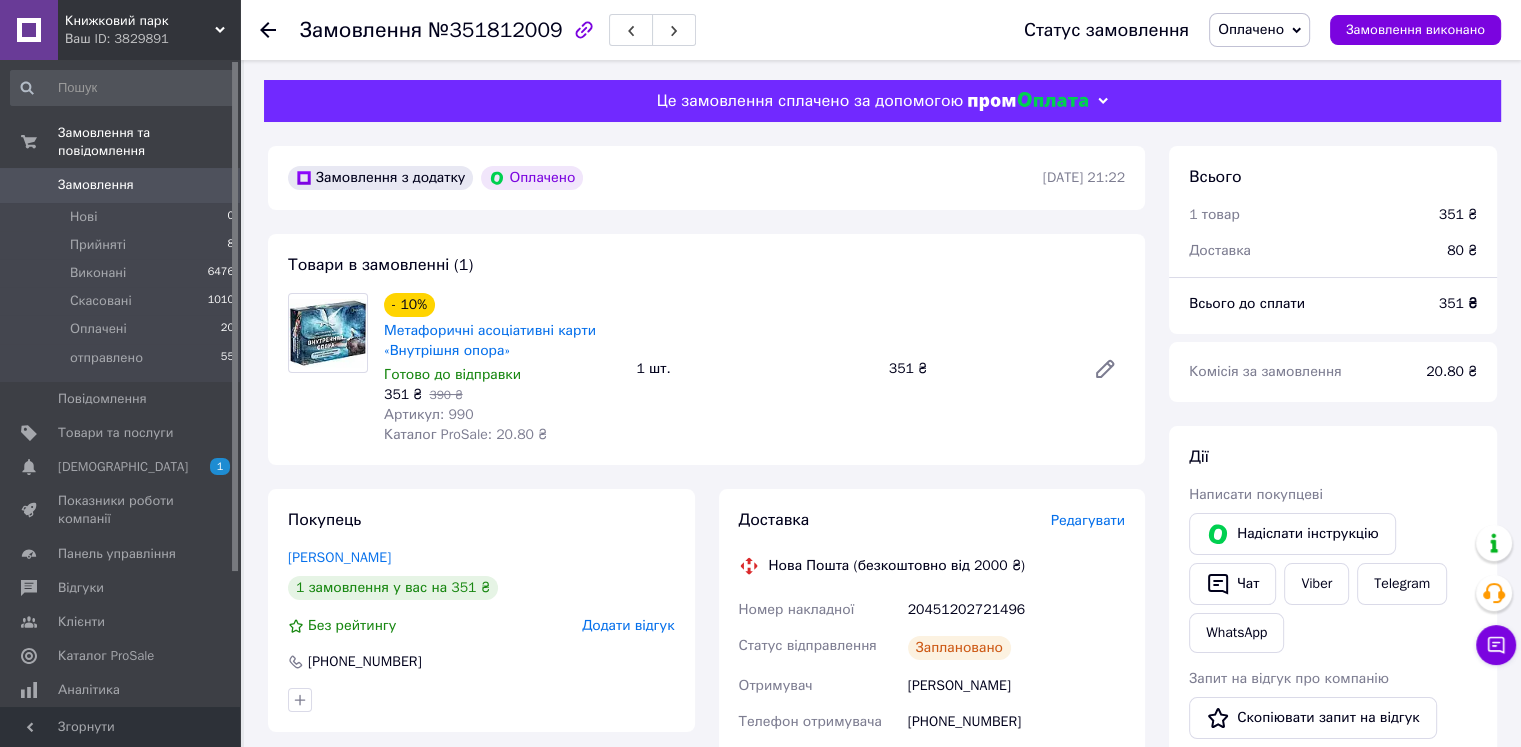 scroll, scrollTop: 0, scrollLeft: 0, axis: both 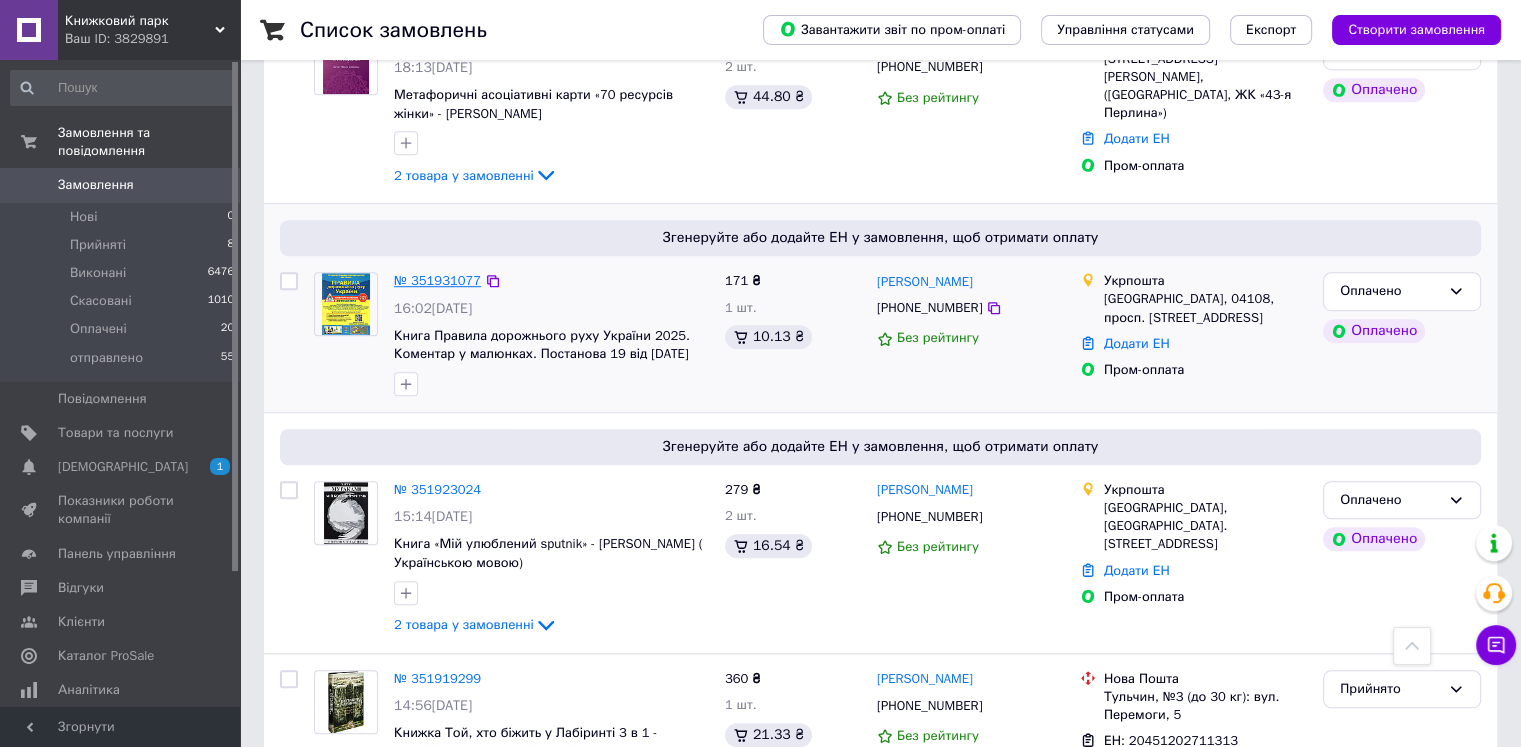 click on "№ 351931077" at bounding box center (437, 280) 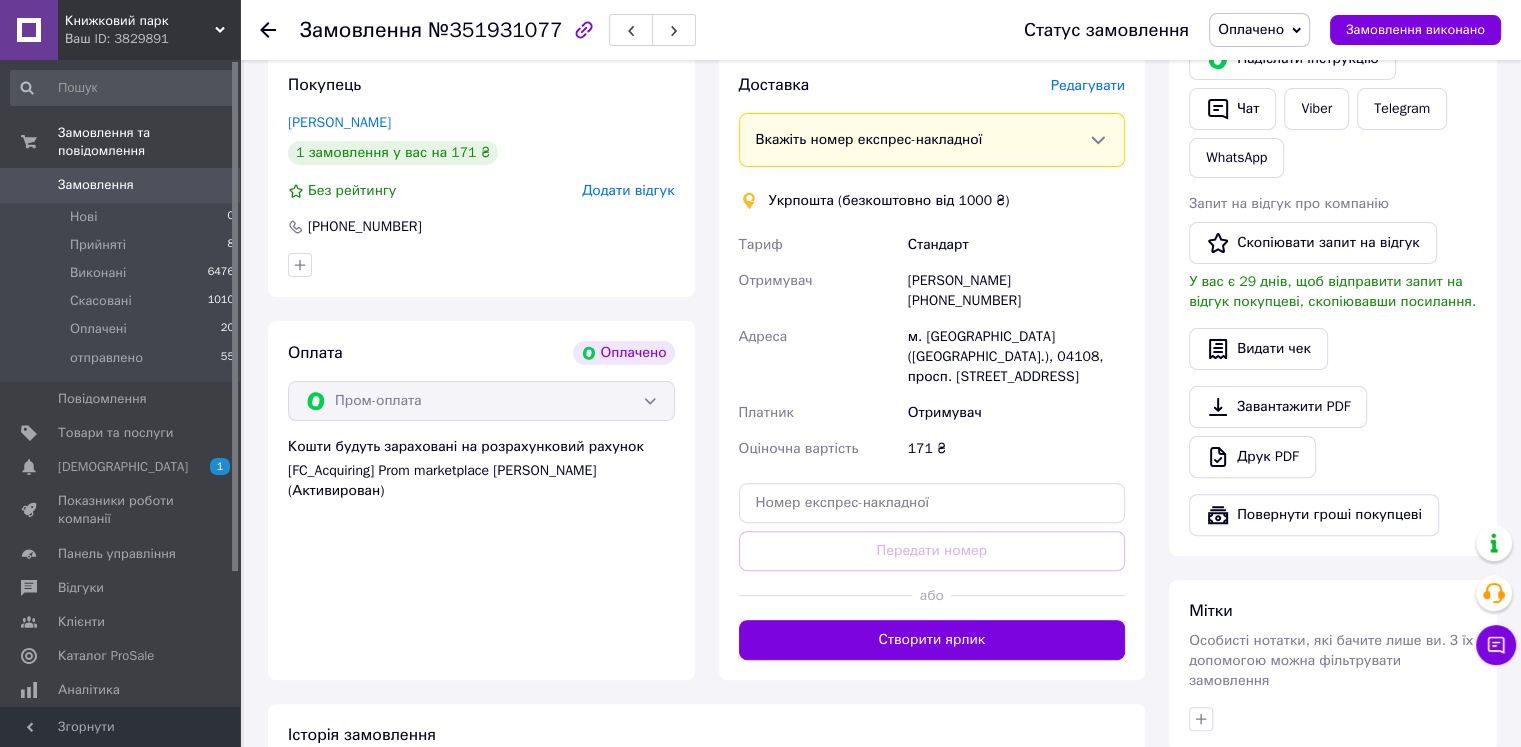 scroll, scrollTop: 470, scrollLeft: 0, axis: vertical 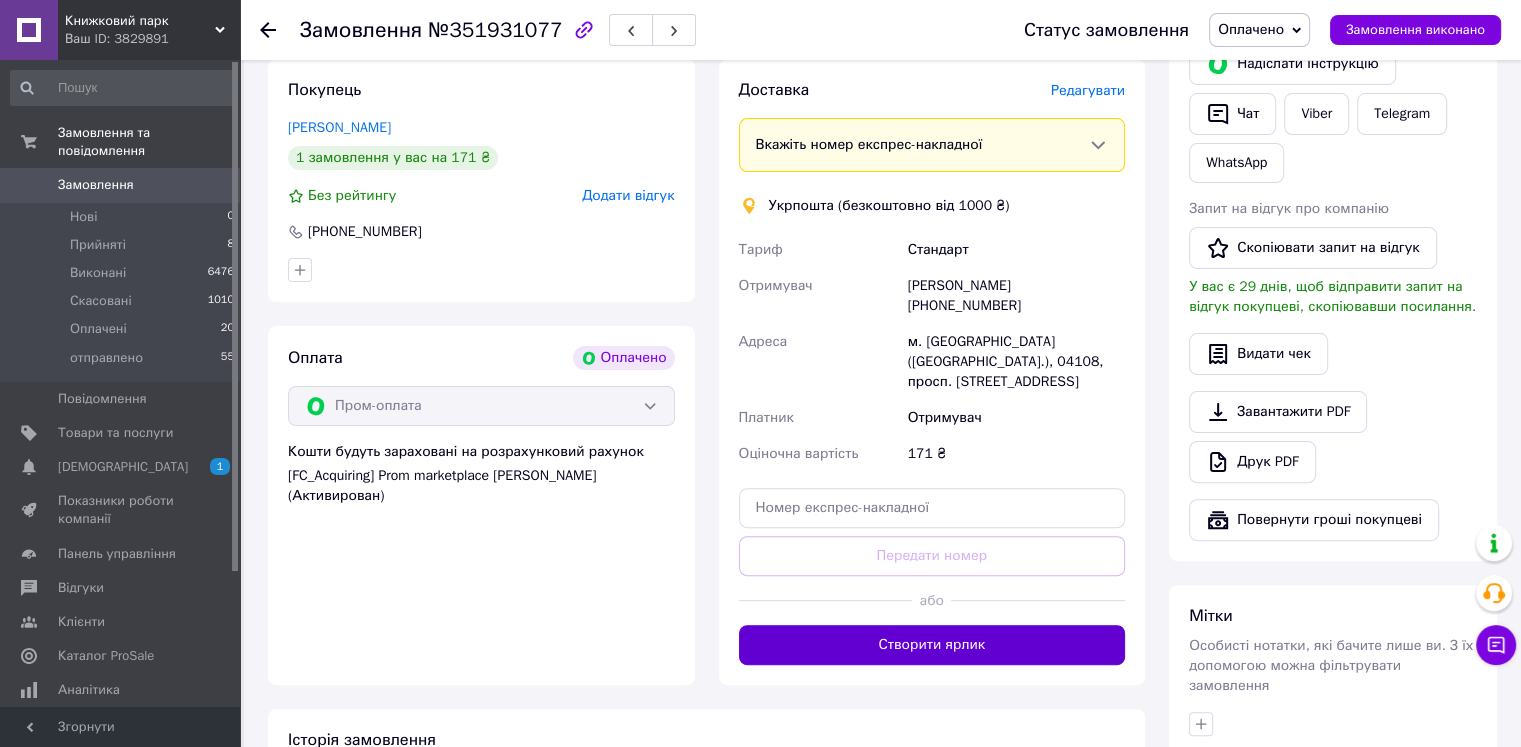 click on "Створити ярлик" at bounding box center [932, 645] 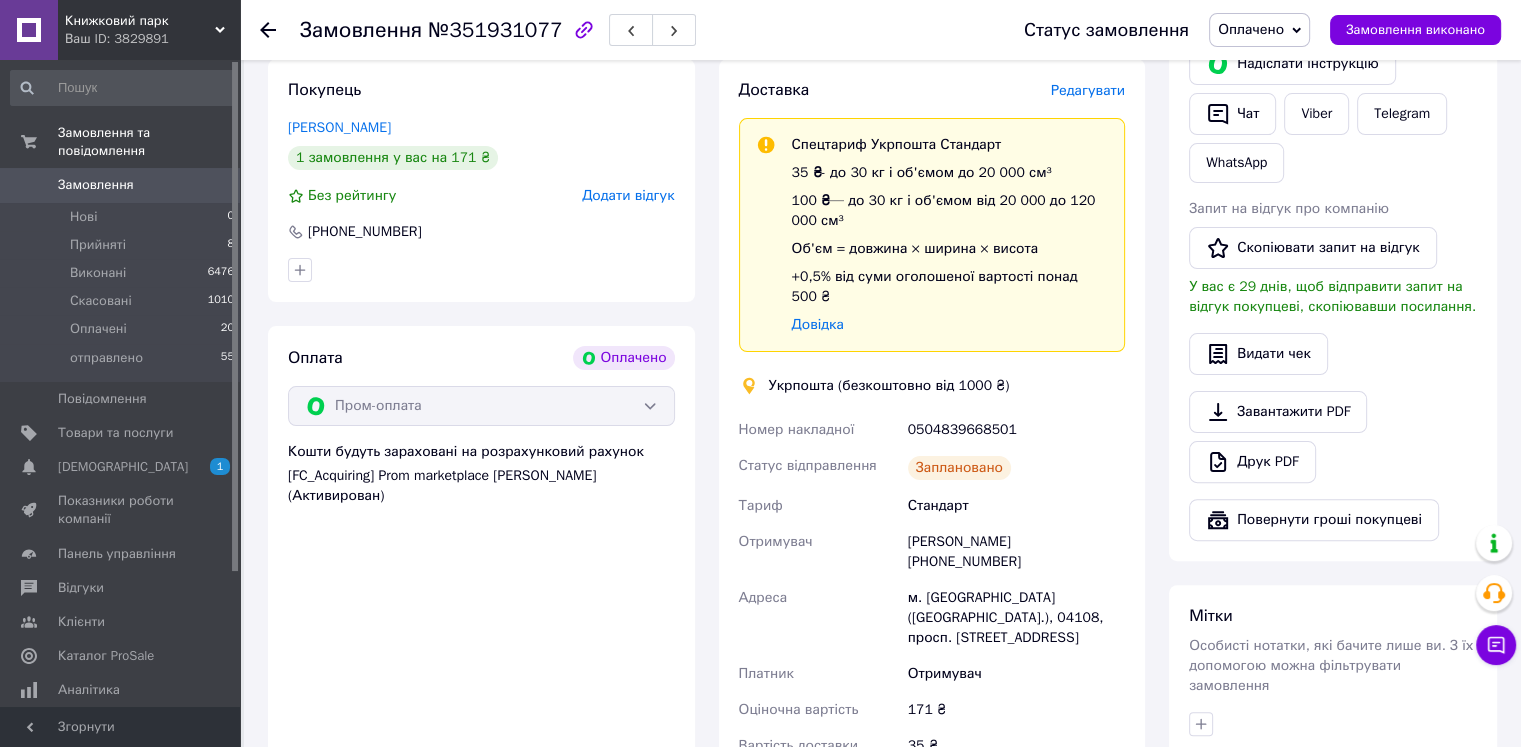 click on "Замовлення" at bounding box center (96, 185) 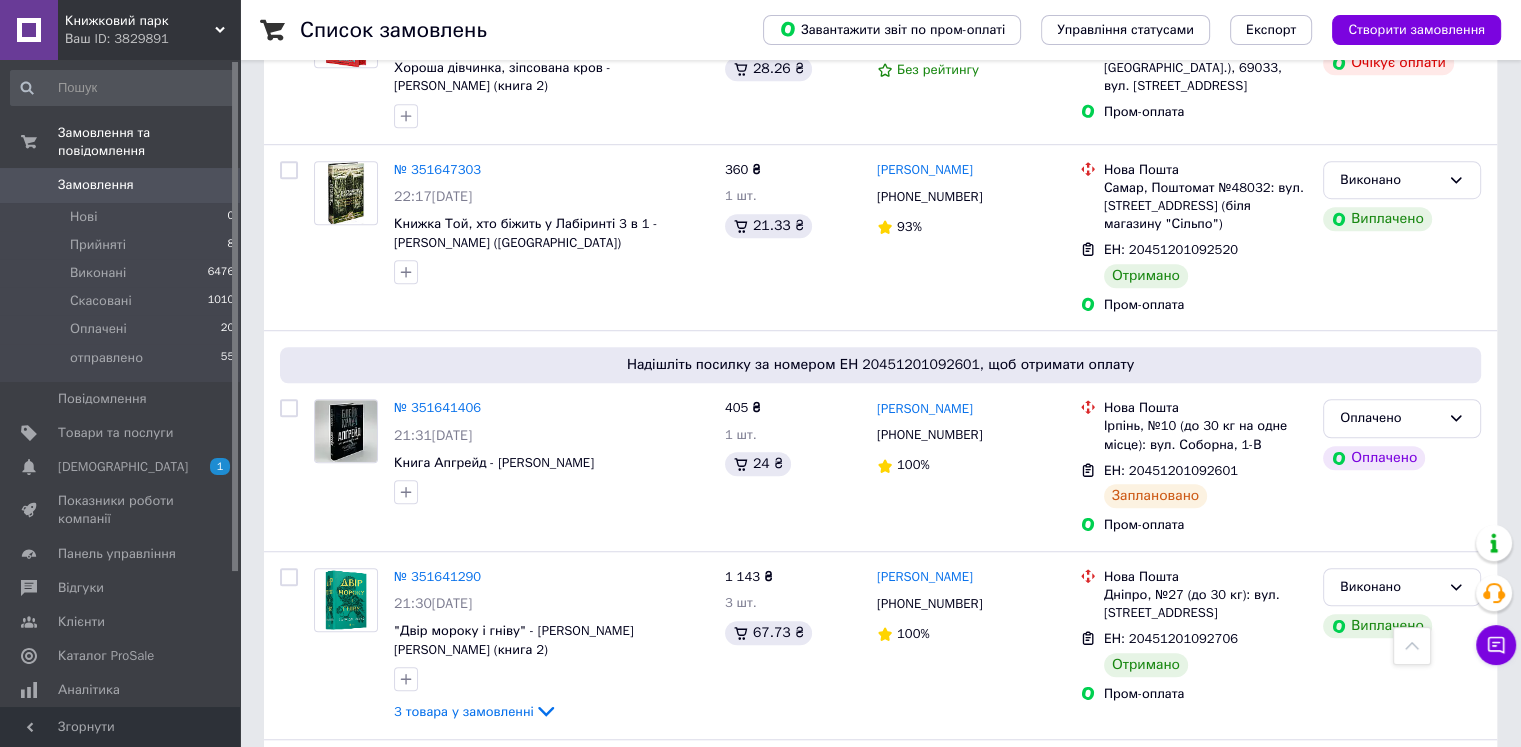 scroll, scrollTop: 9100, scrollLeft: 0, axis: vertical 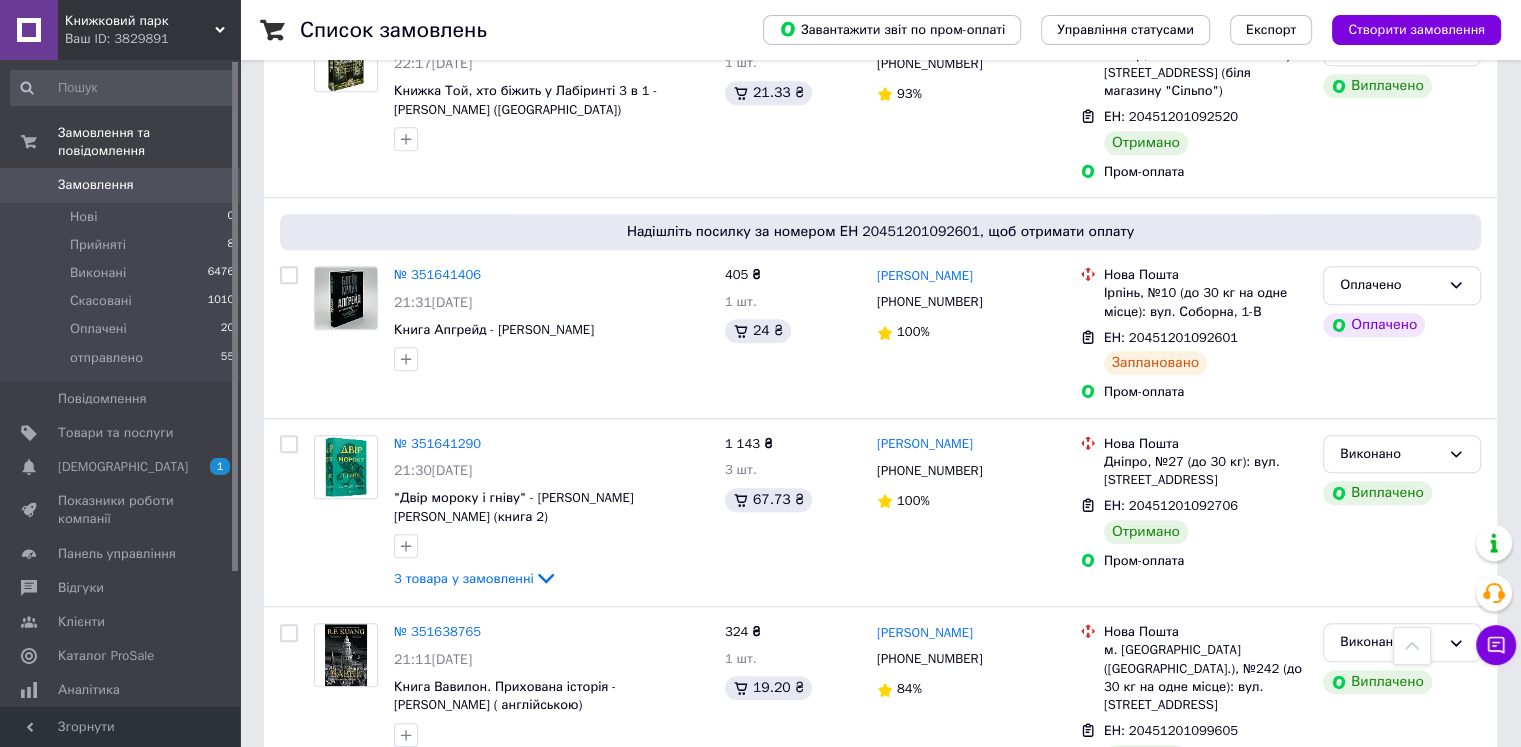 click 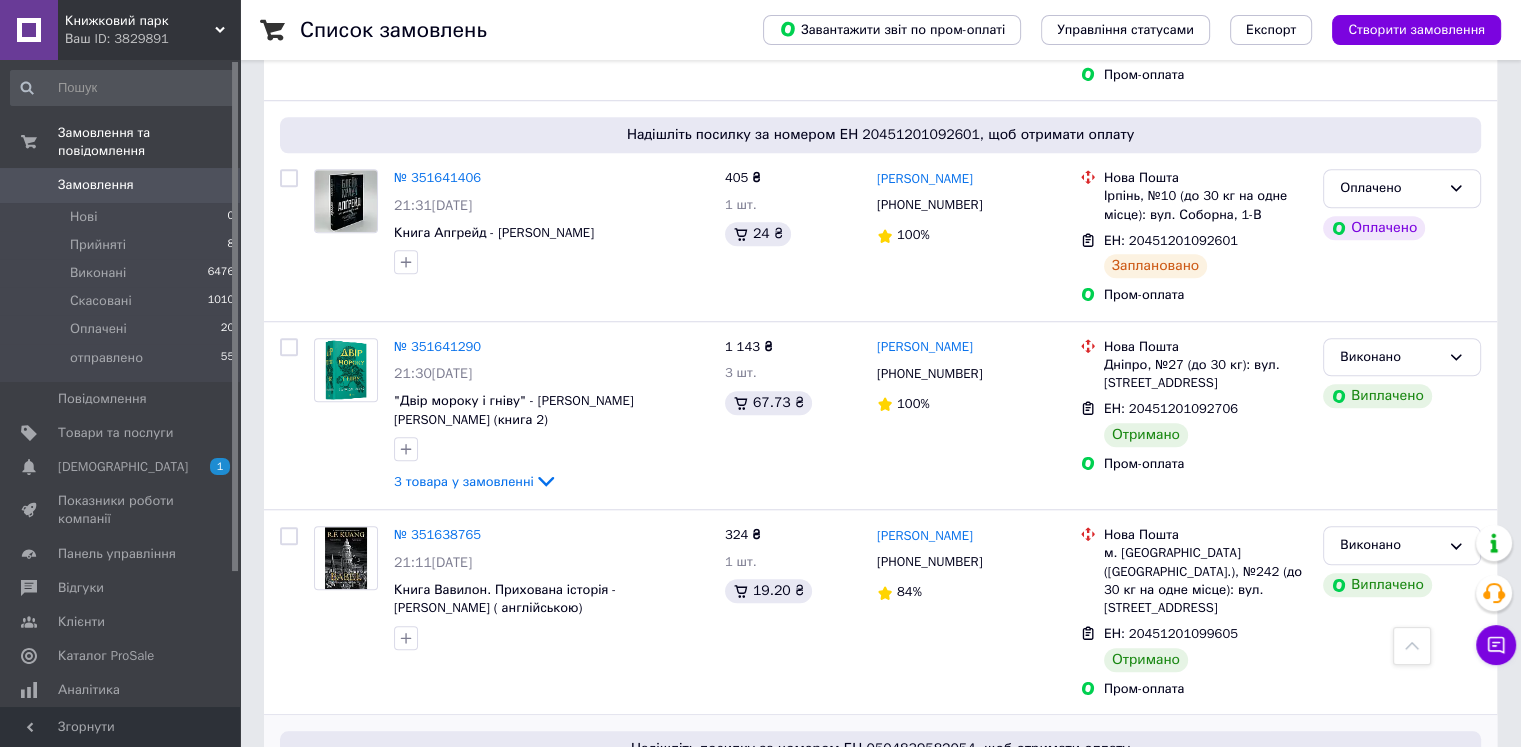 scroll, scrollTop: 9200, scrollLeft: 0, axis: vertical 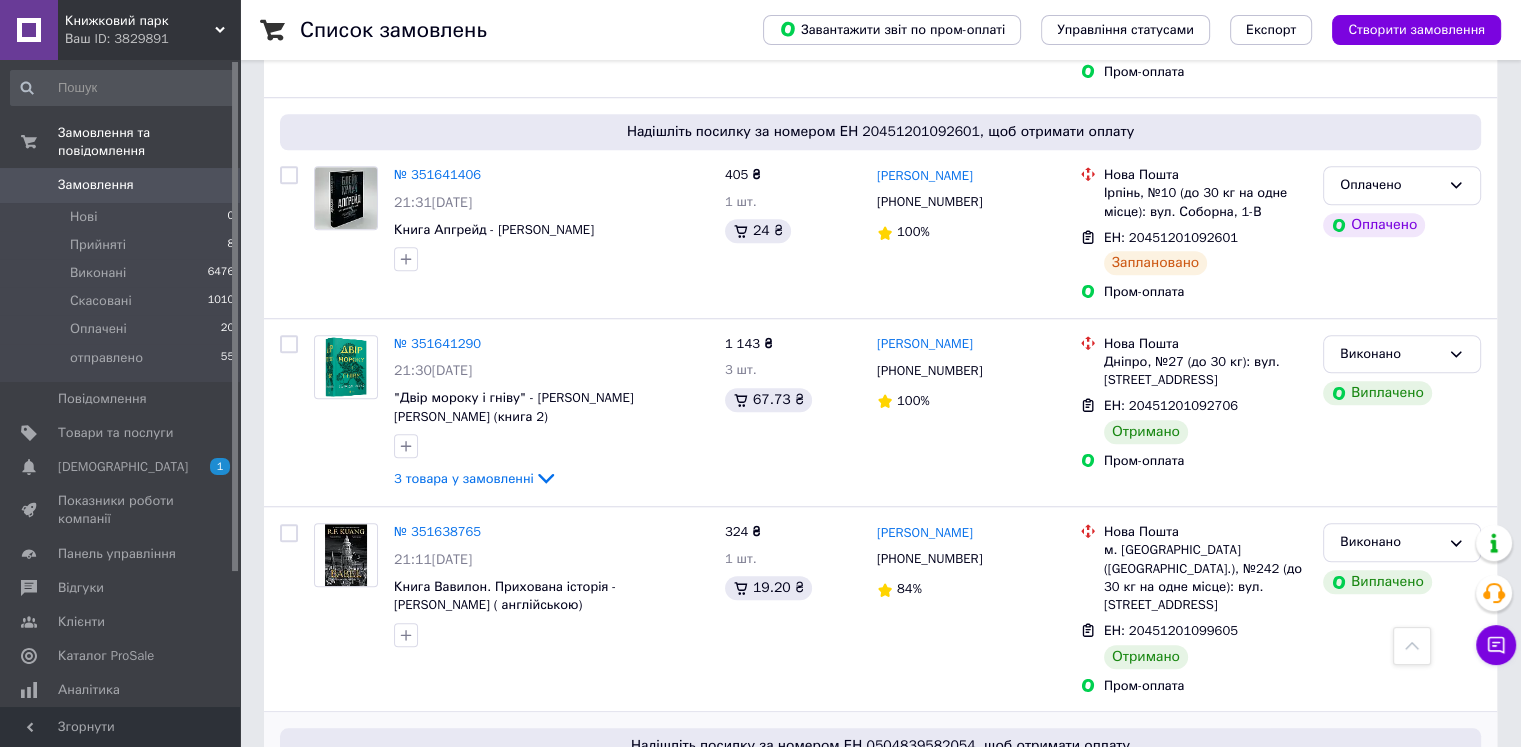 click at bounding box center [970, 1080] 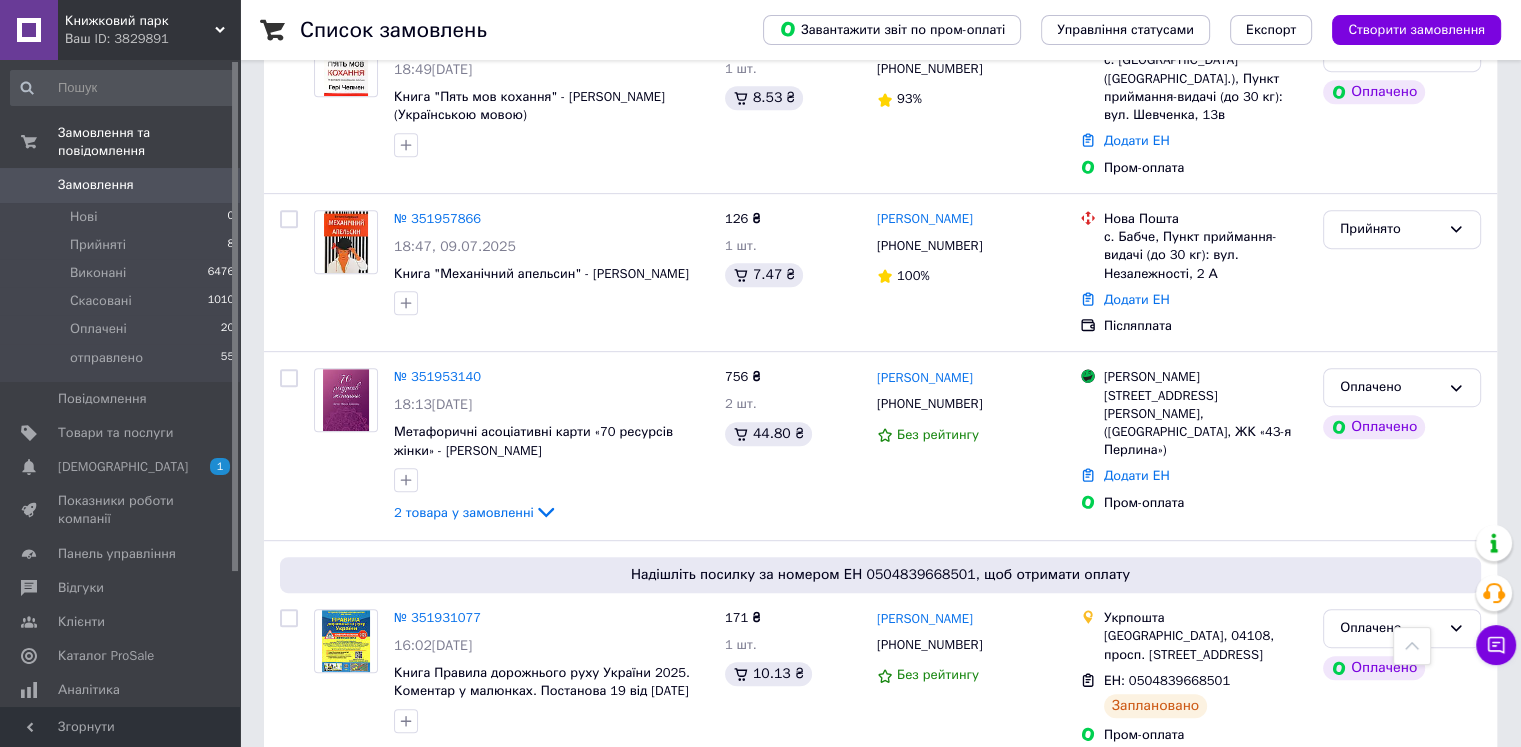 scroll, scrollTop: 0, scrollLeft: 0, axis: both 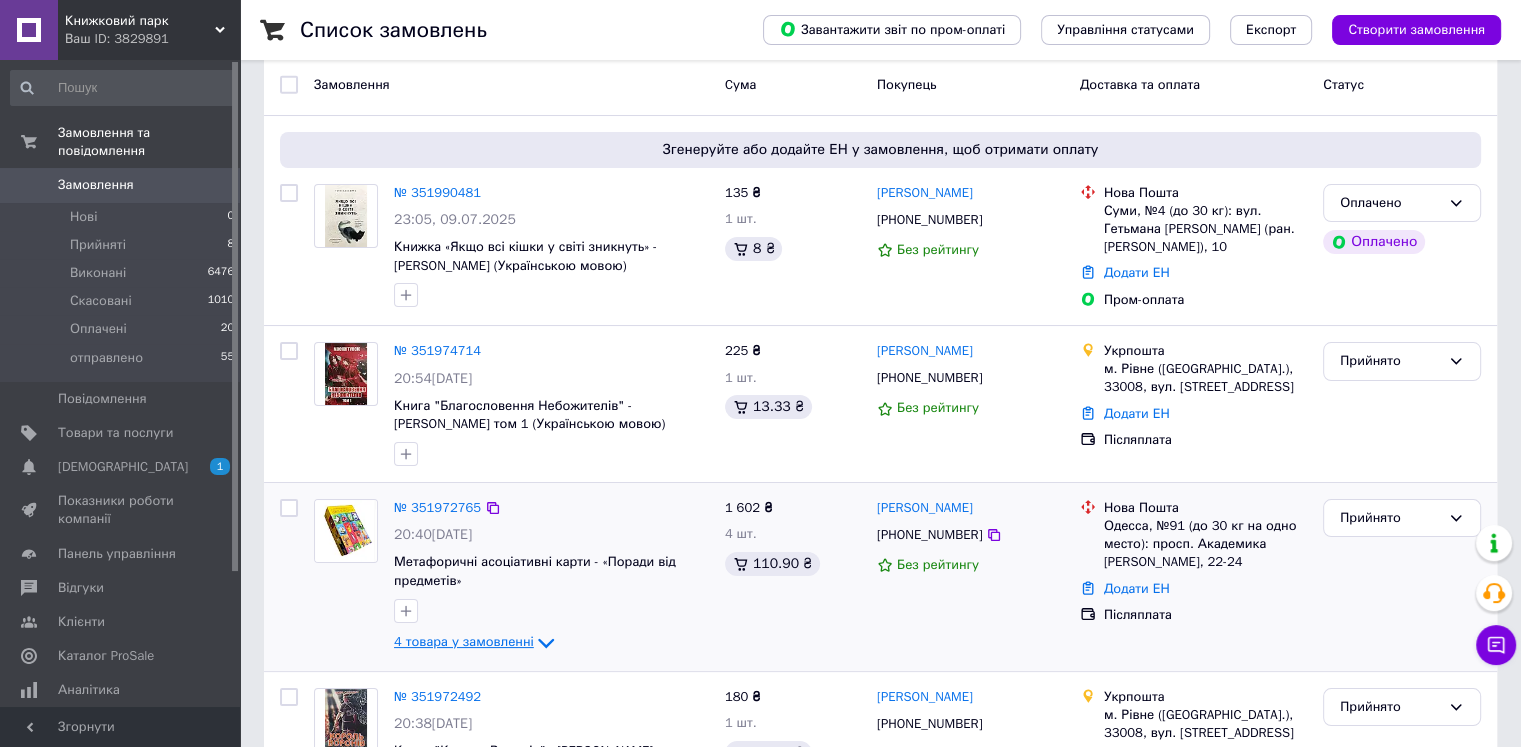 click 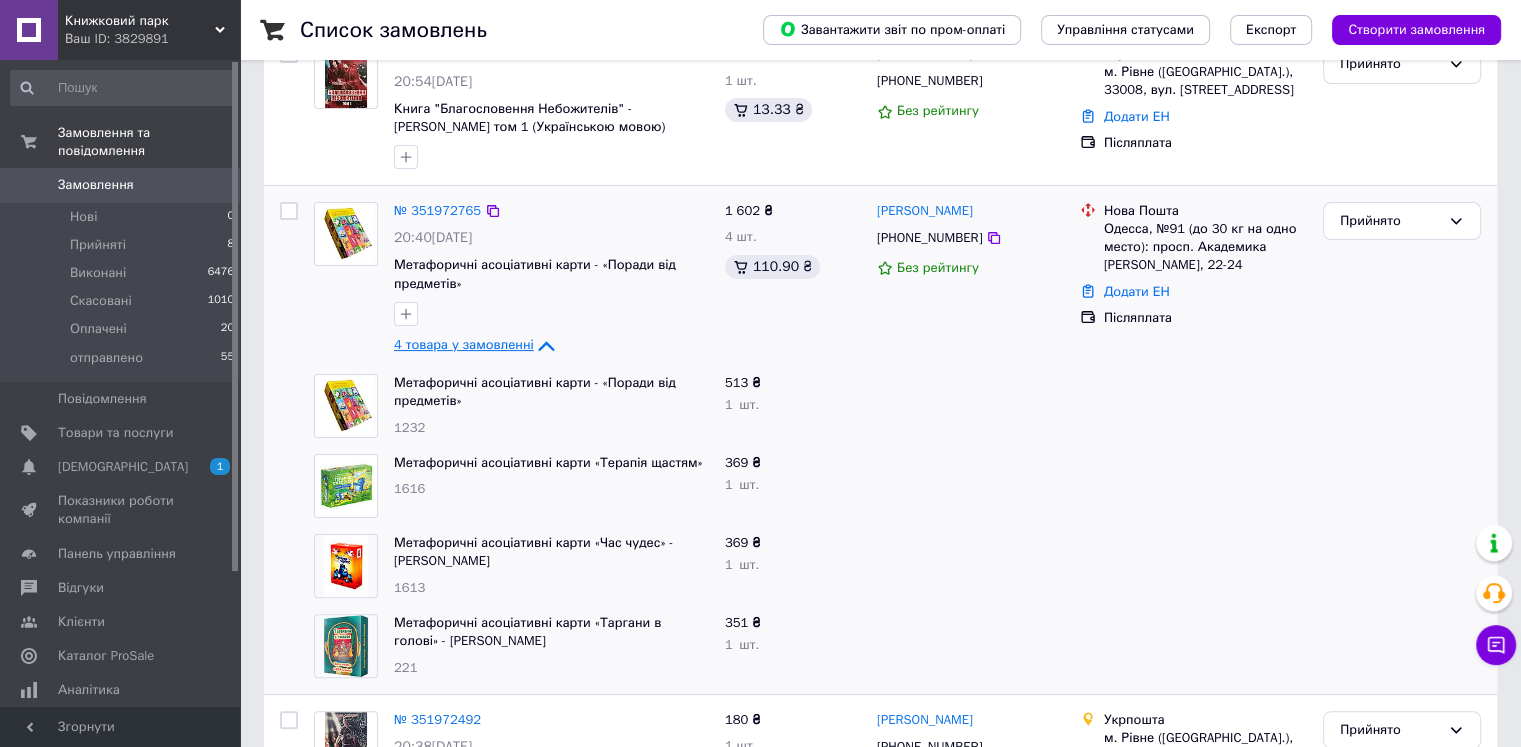 scroll, scrollTop: 400, scrollLeft: 0, axis: vertical 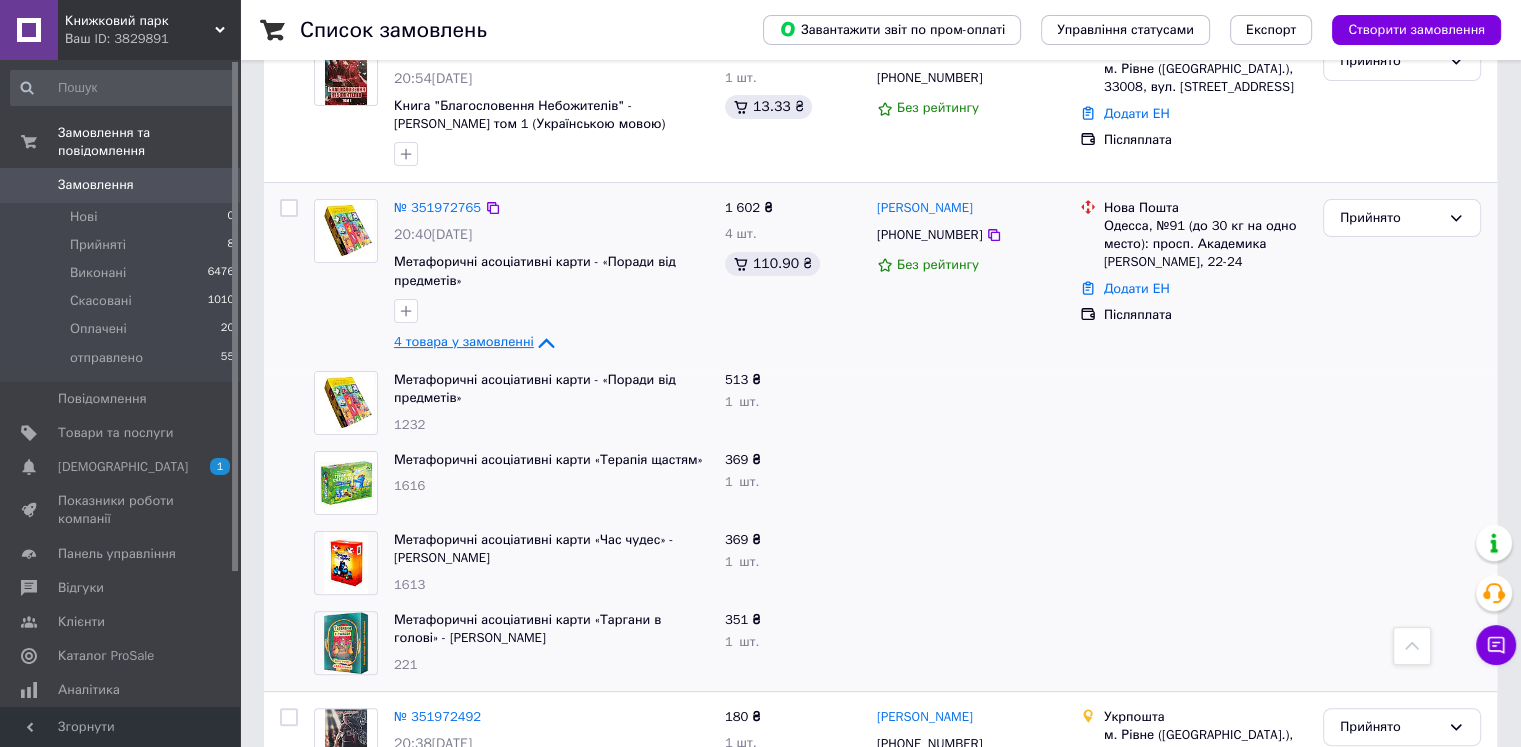 click 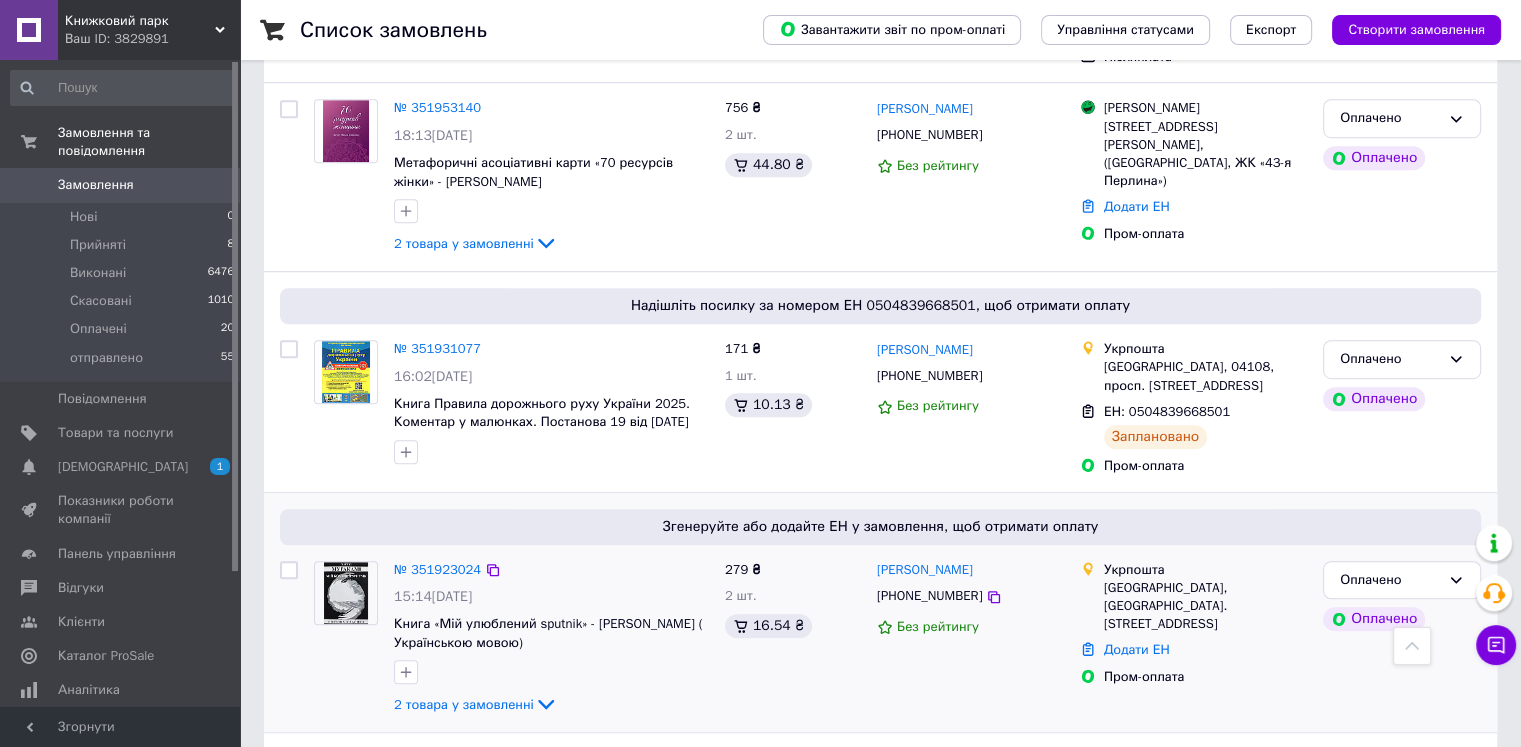 scroll, scrollTop: 1300, scrollLeft: 0, axis: vertical 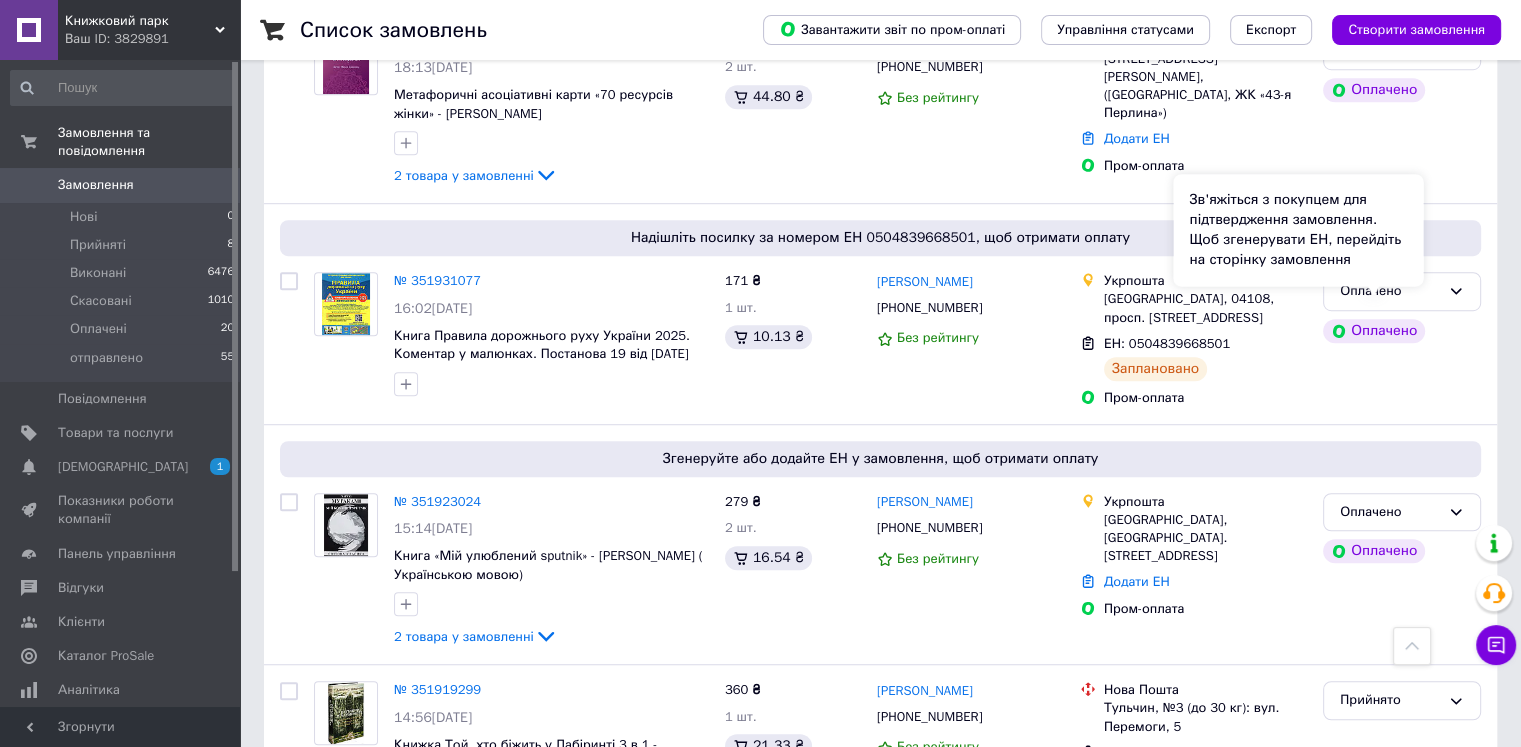 click on "Зв'яжіться з покупцем для підтвердження замовлення.
Щоб згенерувати ЕН, перейдіть на сторінку замовлення" at bounding box center [1298, 230] 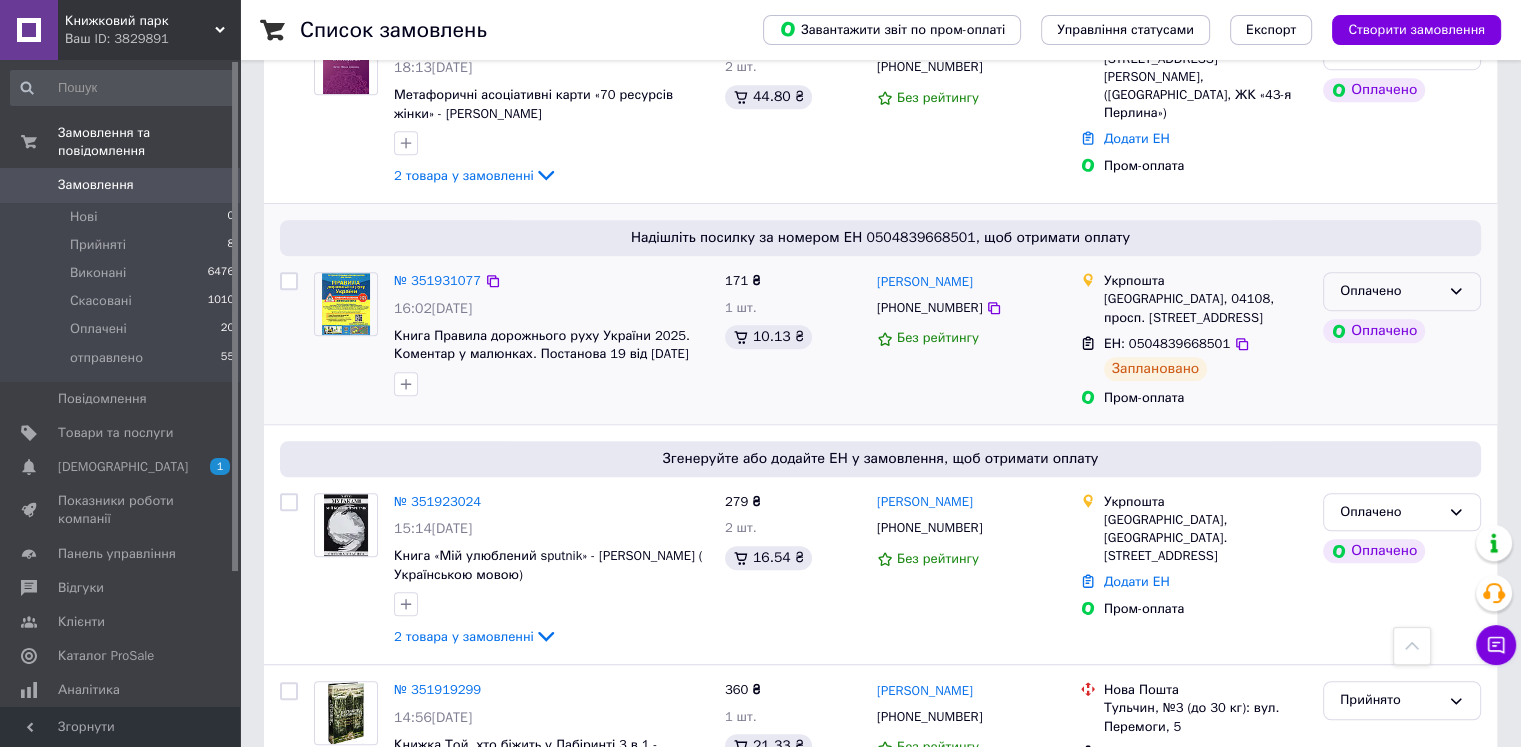 click on "Оплачено" at bounding box center (1402, 291) 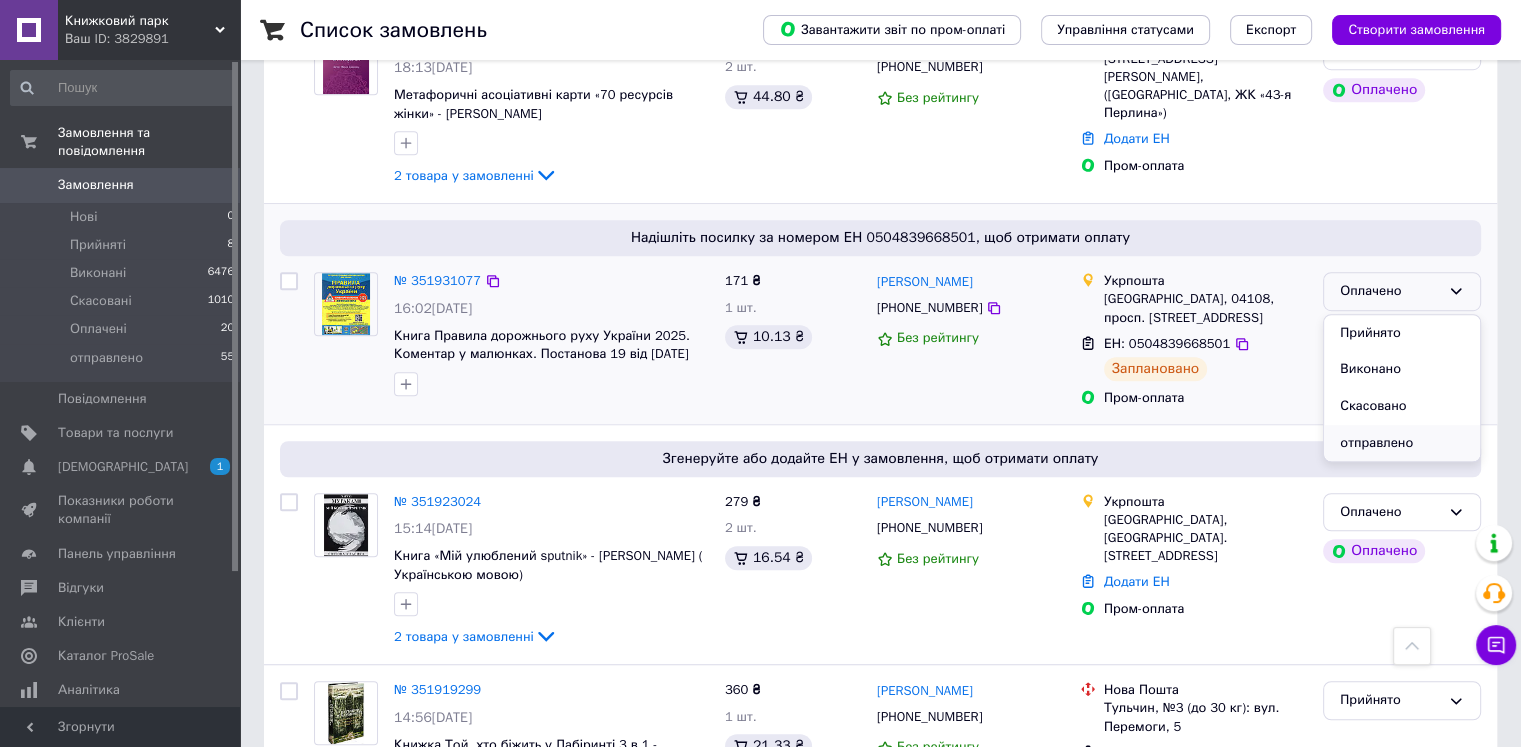 click on "отправлено" at bounding box center [1402, 443] 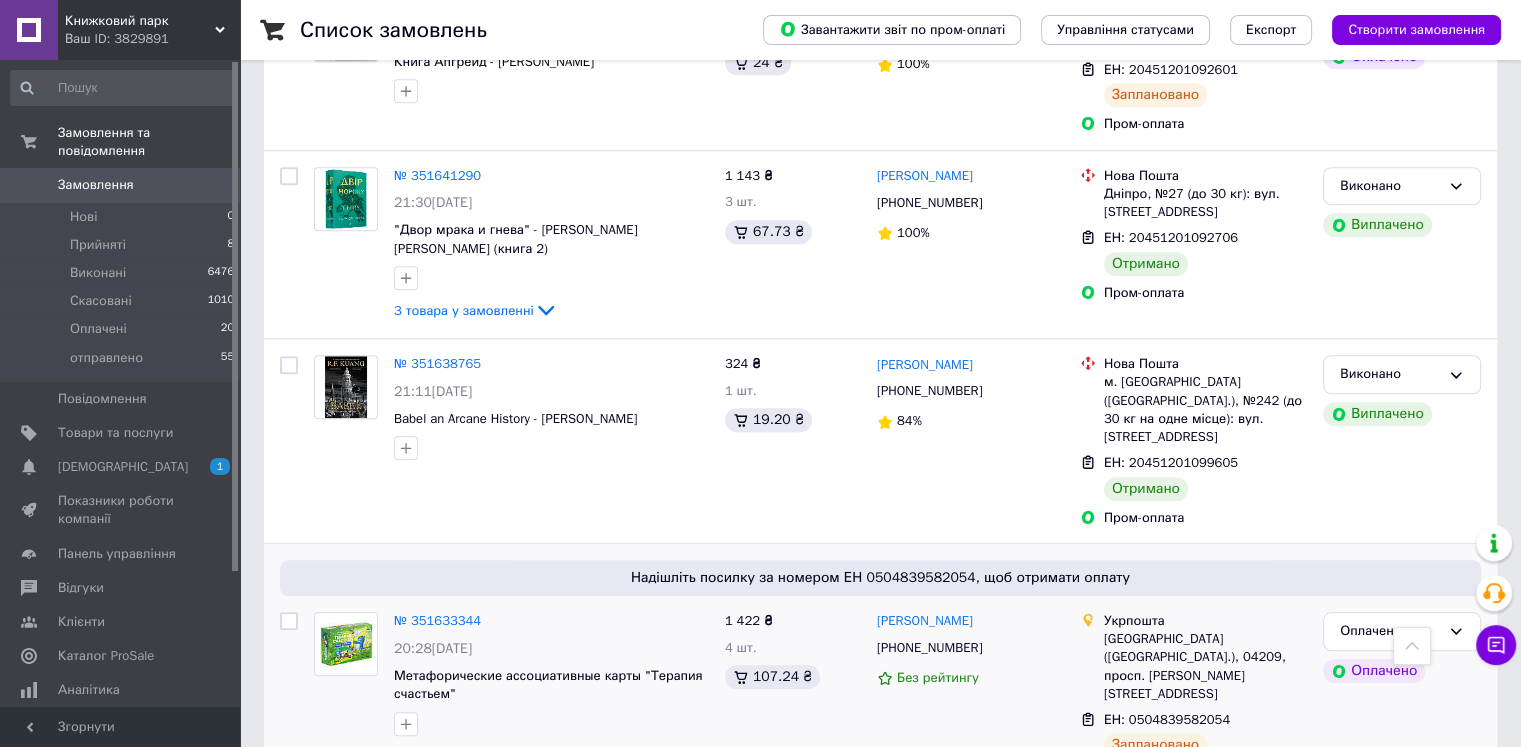 scroll, scrollTop: 9400, scrollLeft: 0, axis: vertical 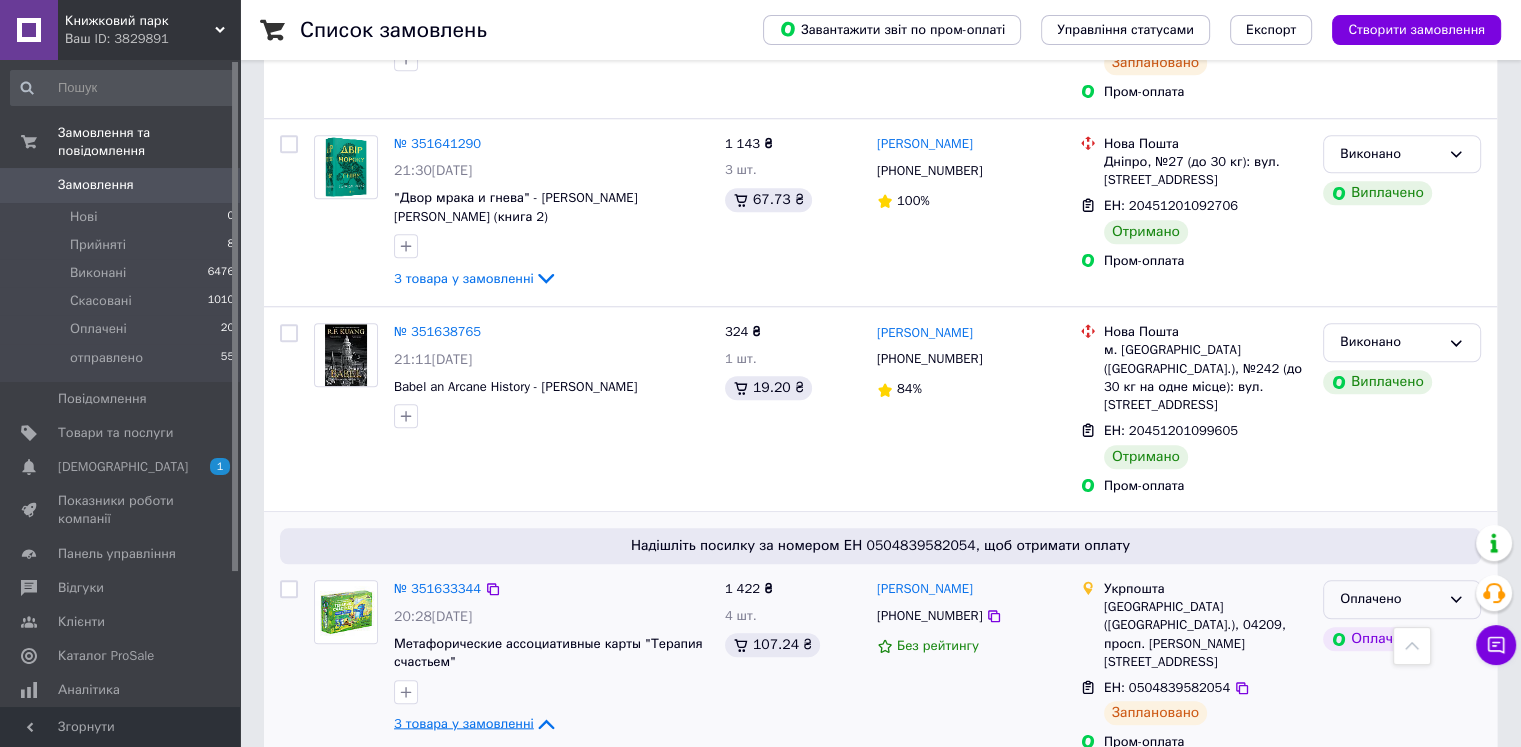 click on "Оплачено" at bounding box center (1390, 599) 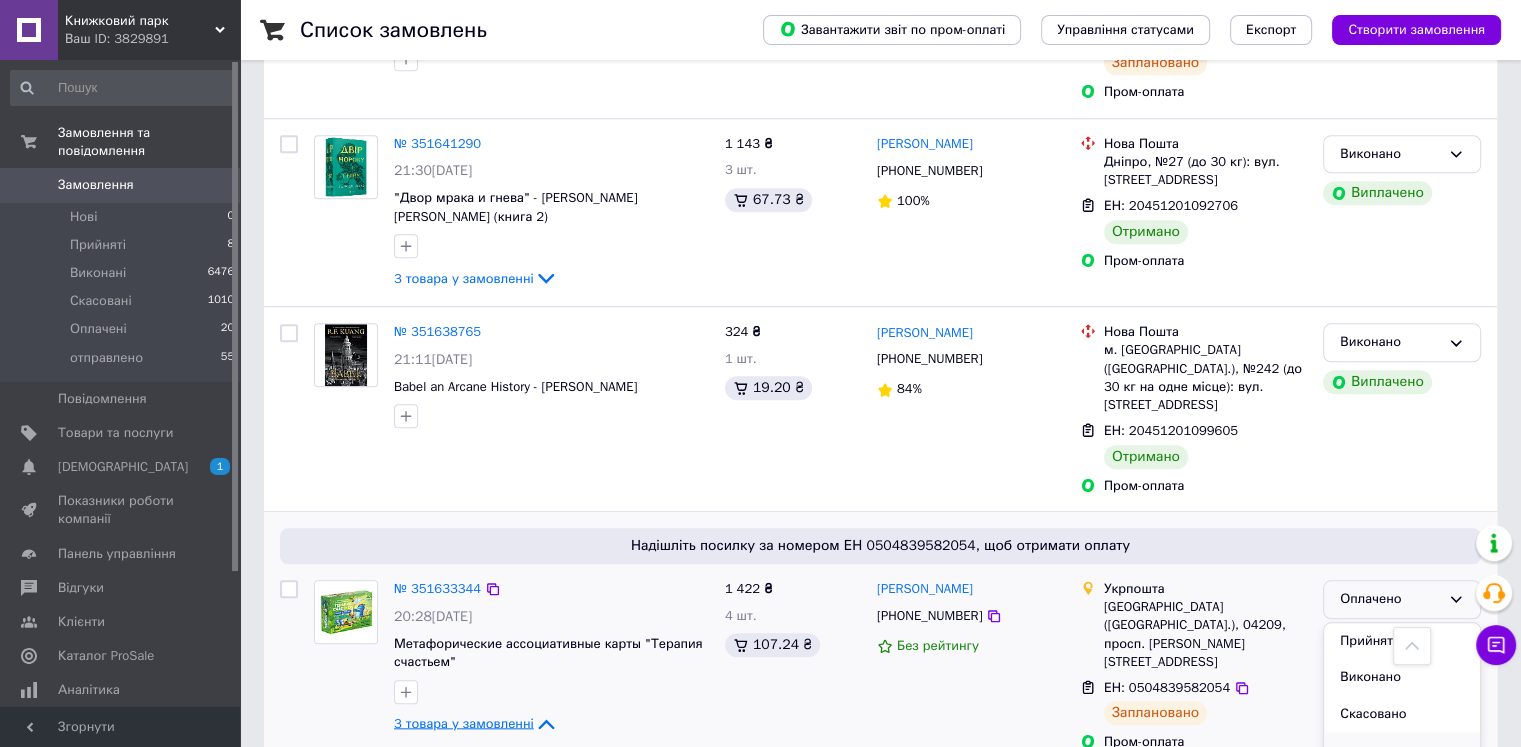 click on "отправлено" at bounding box center (1402, 750) 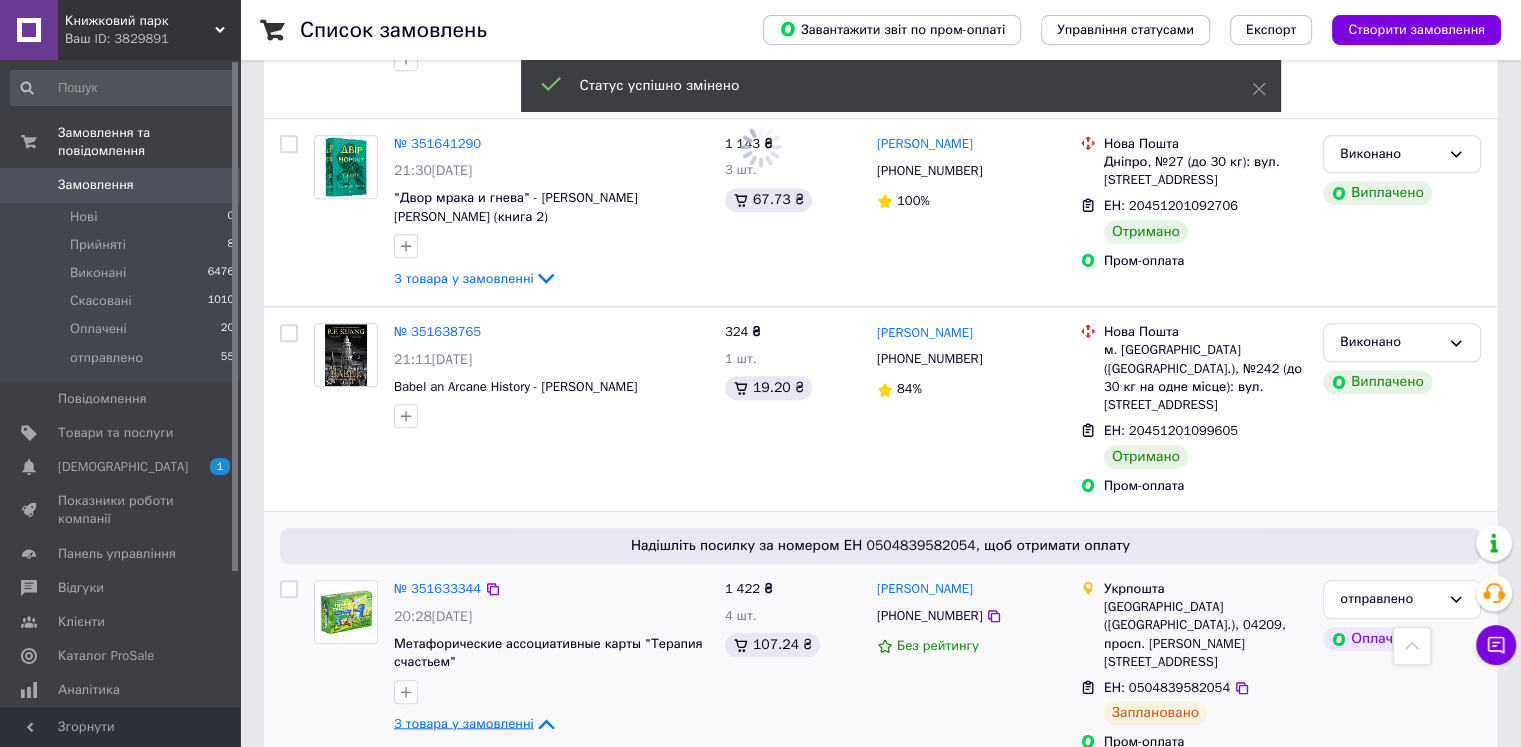 click 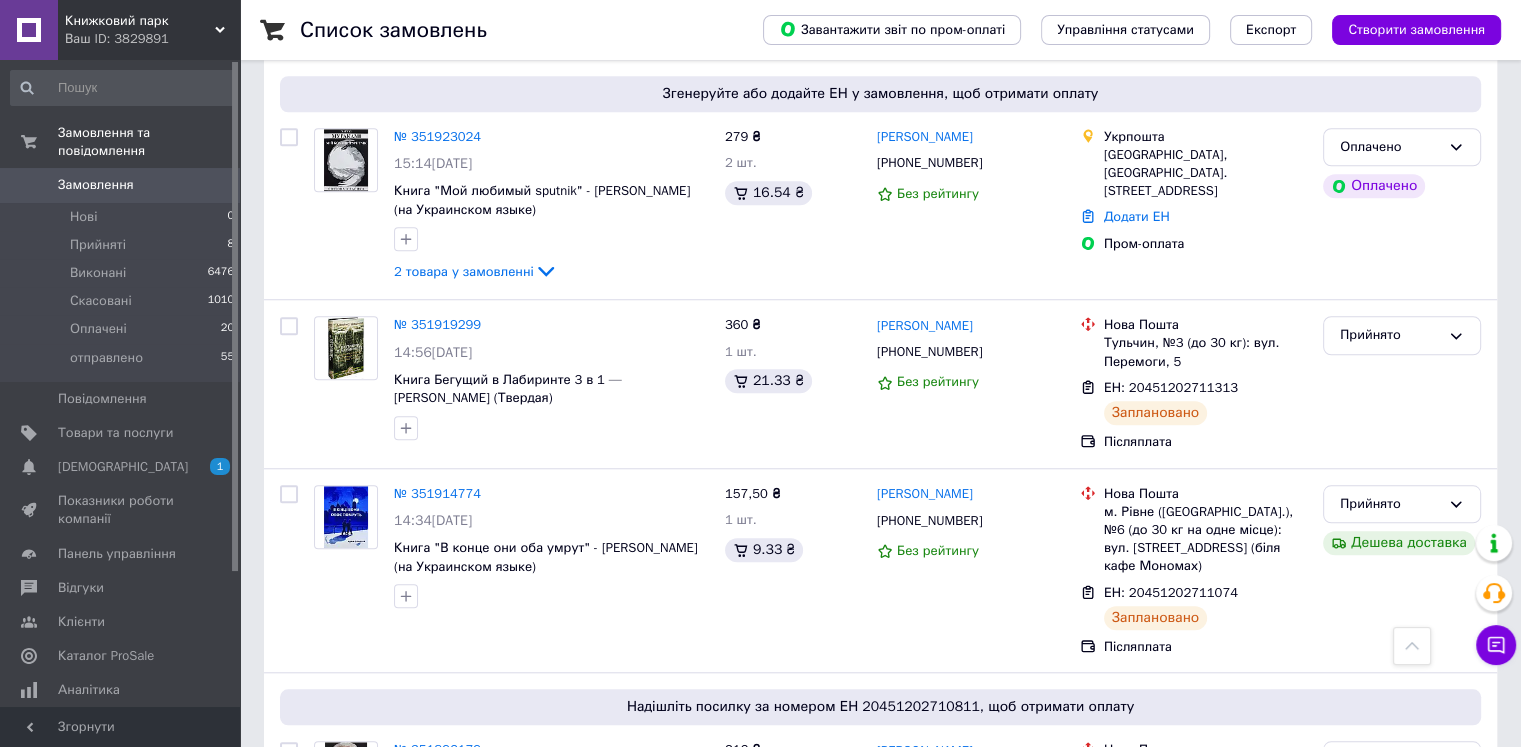 scroll, scrollTop: 1700, scrollLeft: 0, axis: vertical 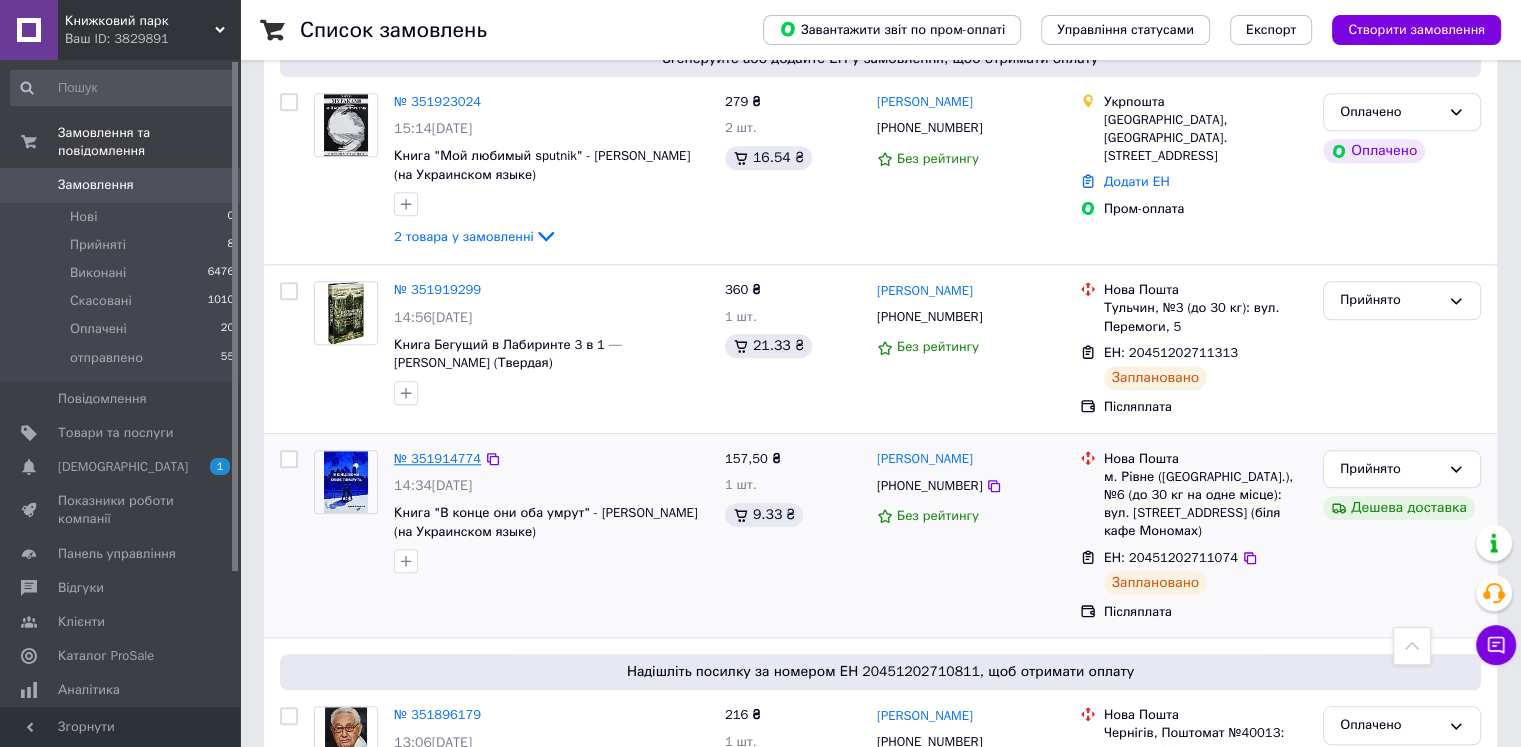 click on "№ 351914774" at bounding box center [437, 458] 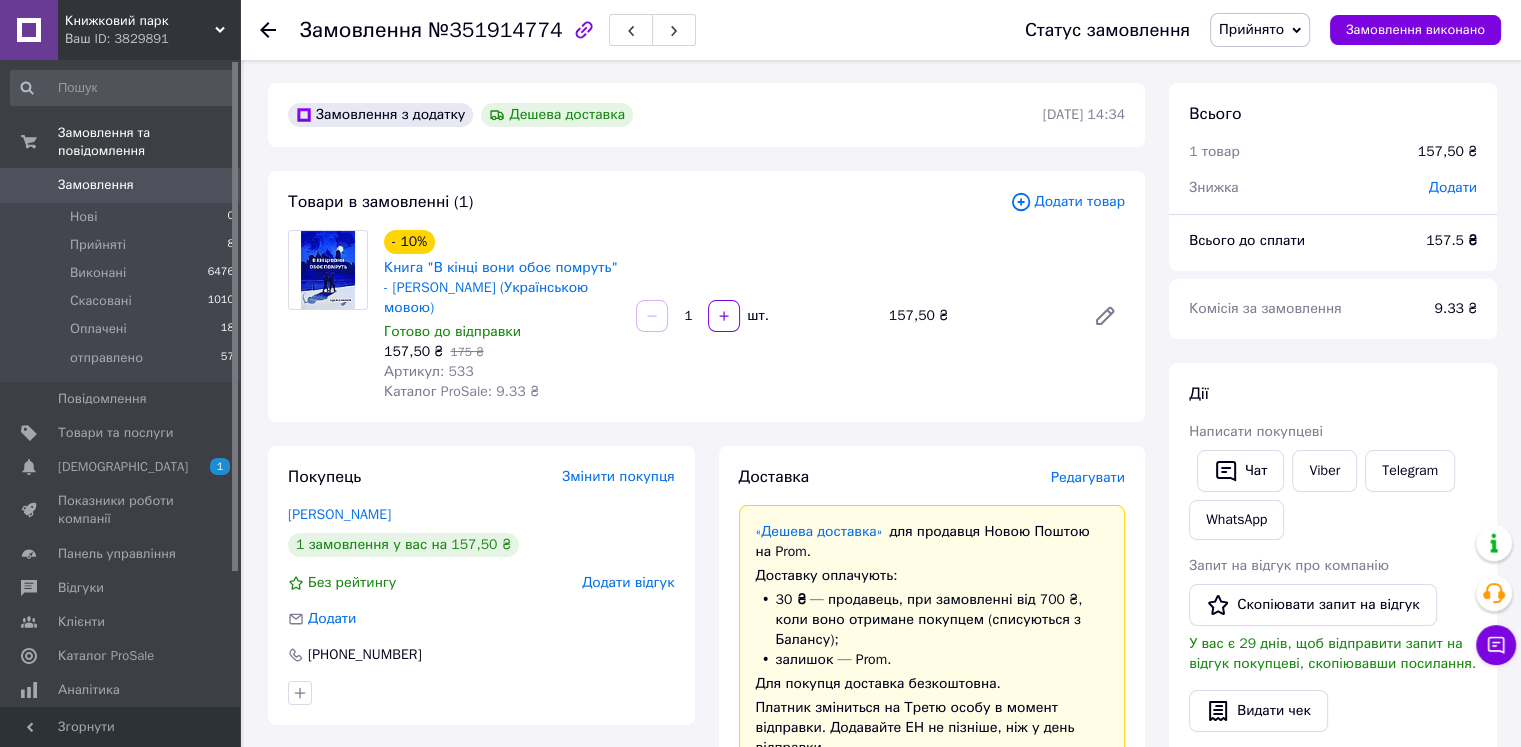 scroll, scrollTop: 0, scrollLeft: 0, axis: both 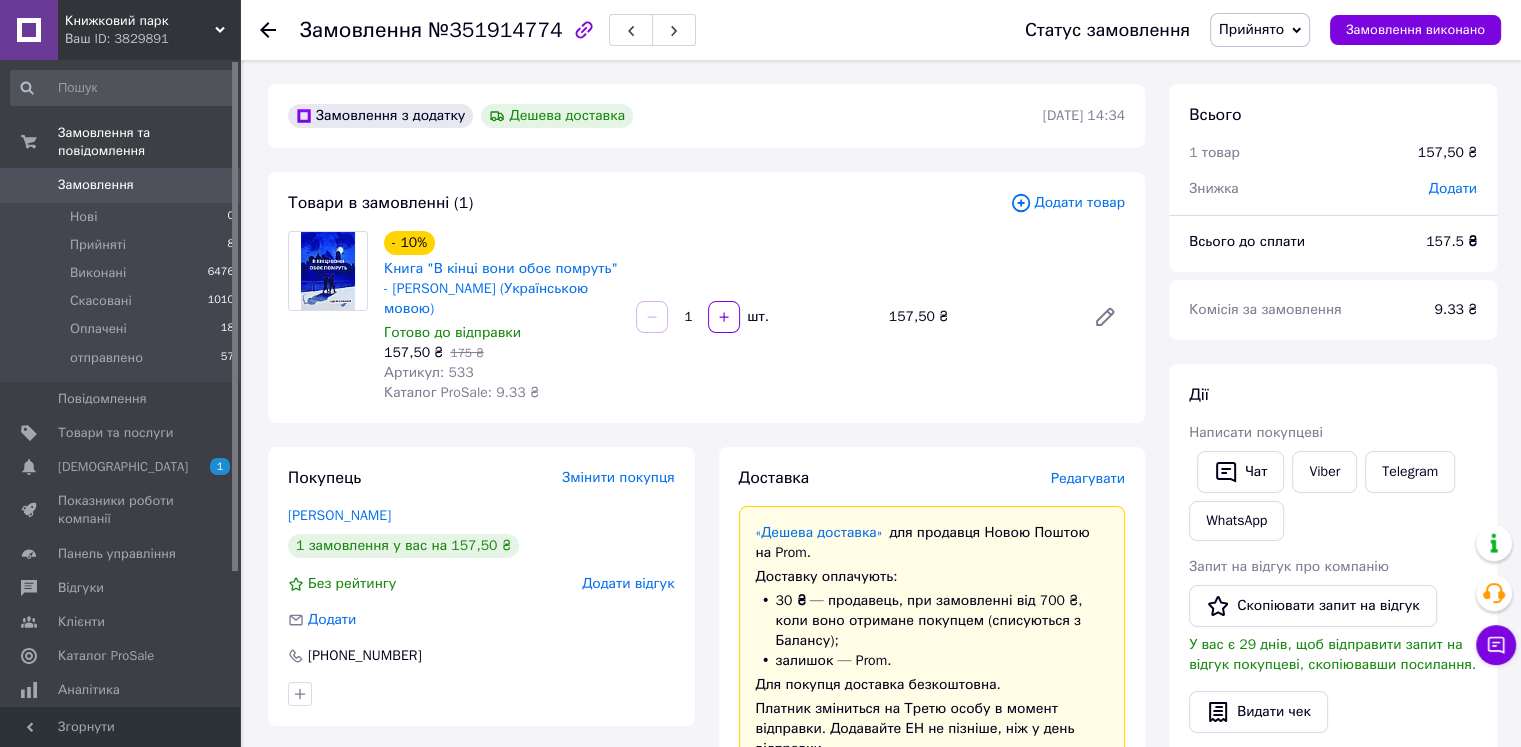 click on "Прийнято" at bounding box center (1251, 29) 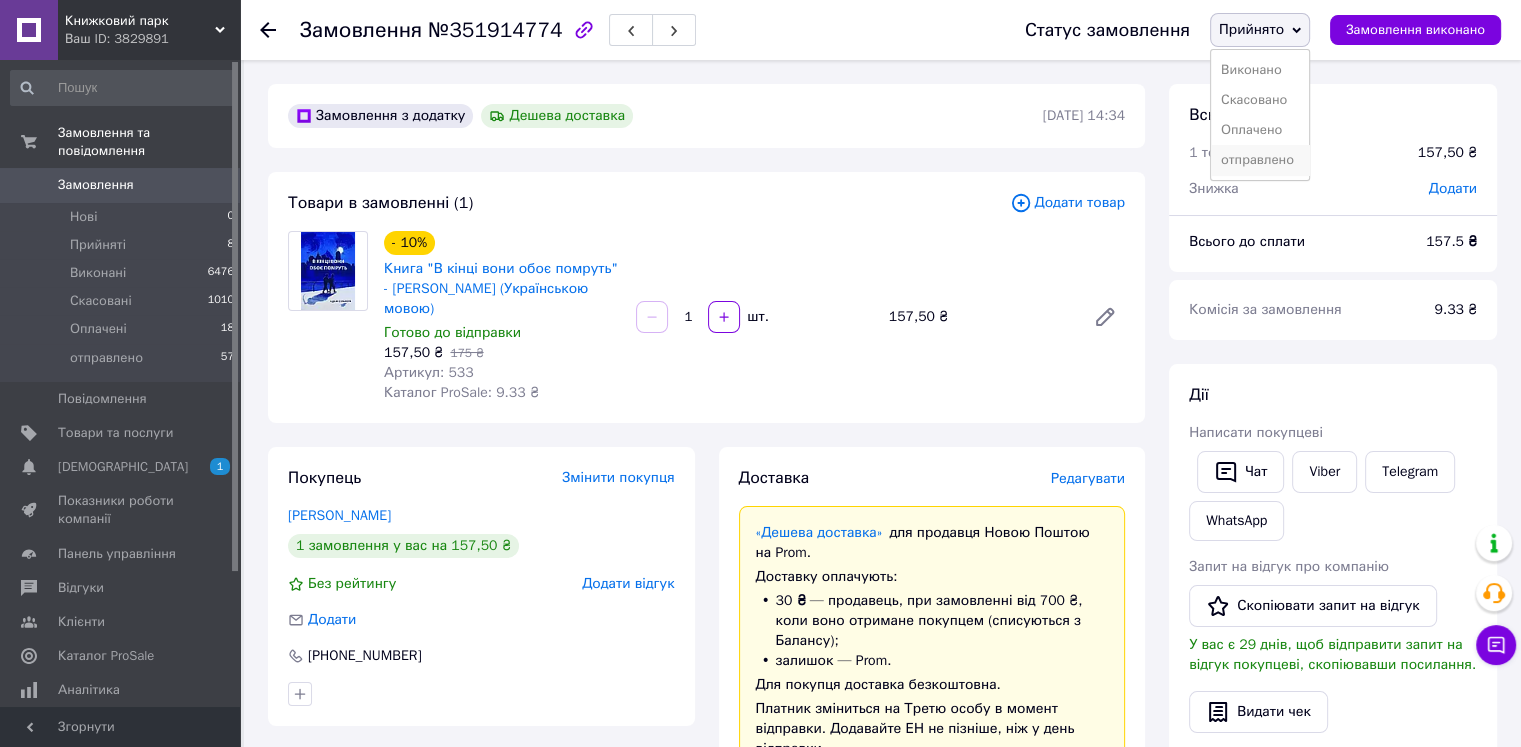 click on "отправлено" at bounding box center (1260, 160) 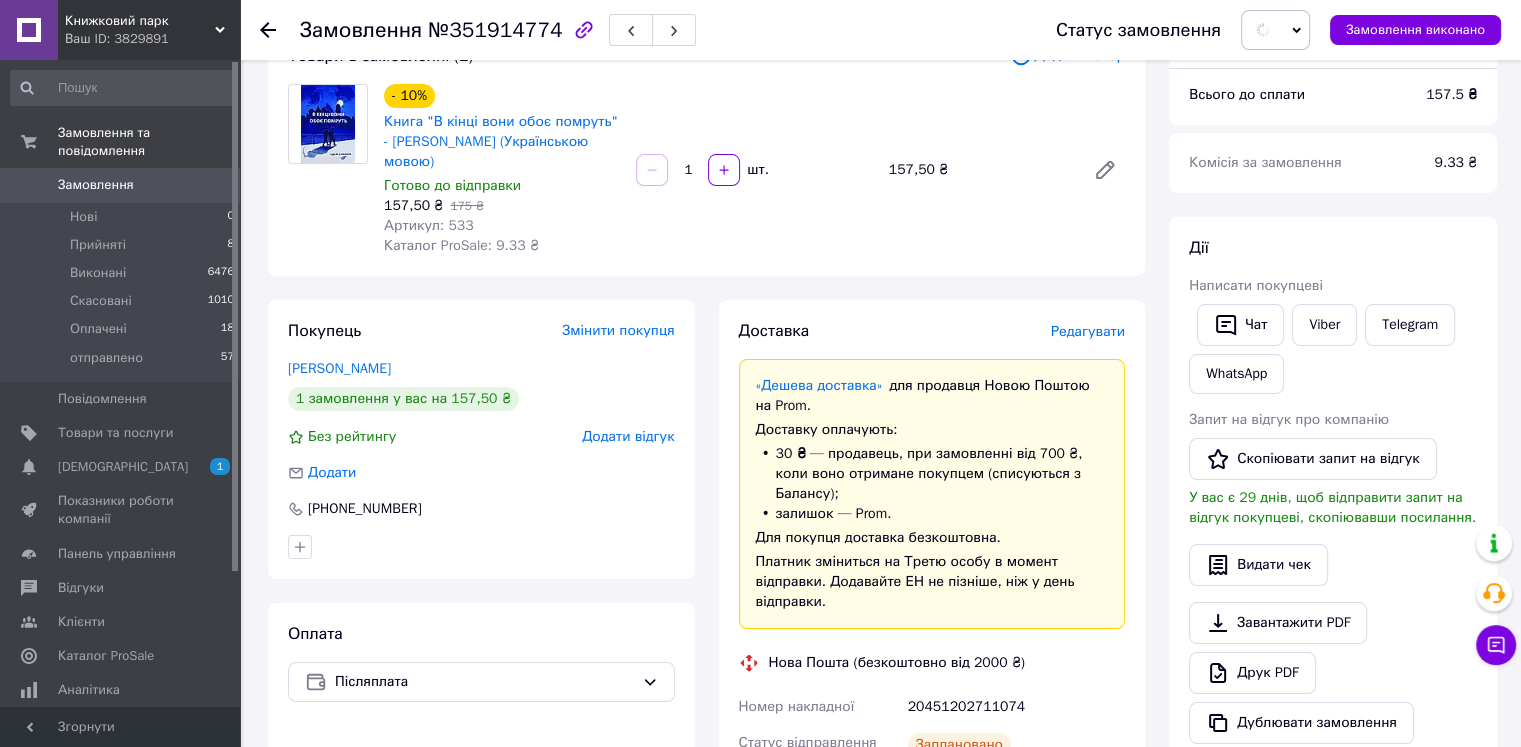 scroll, scrollTop: 300, scrollLeft: 0, axis: vertical 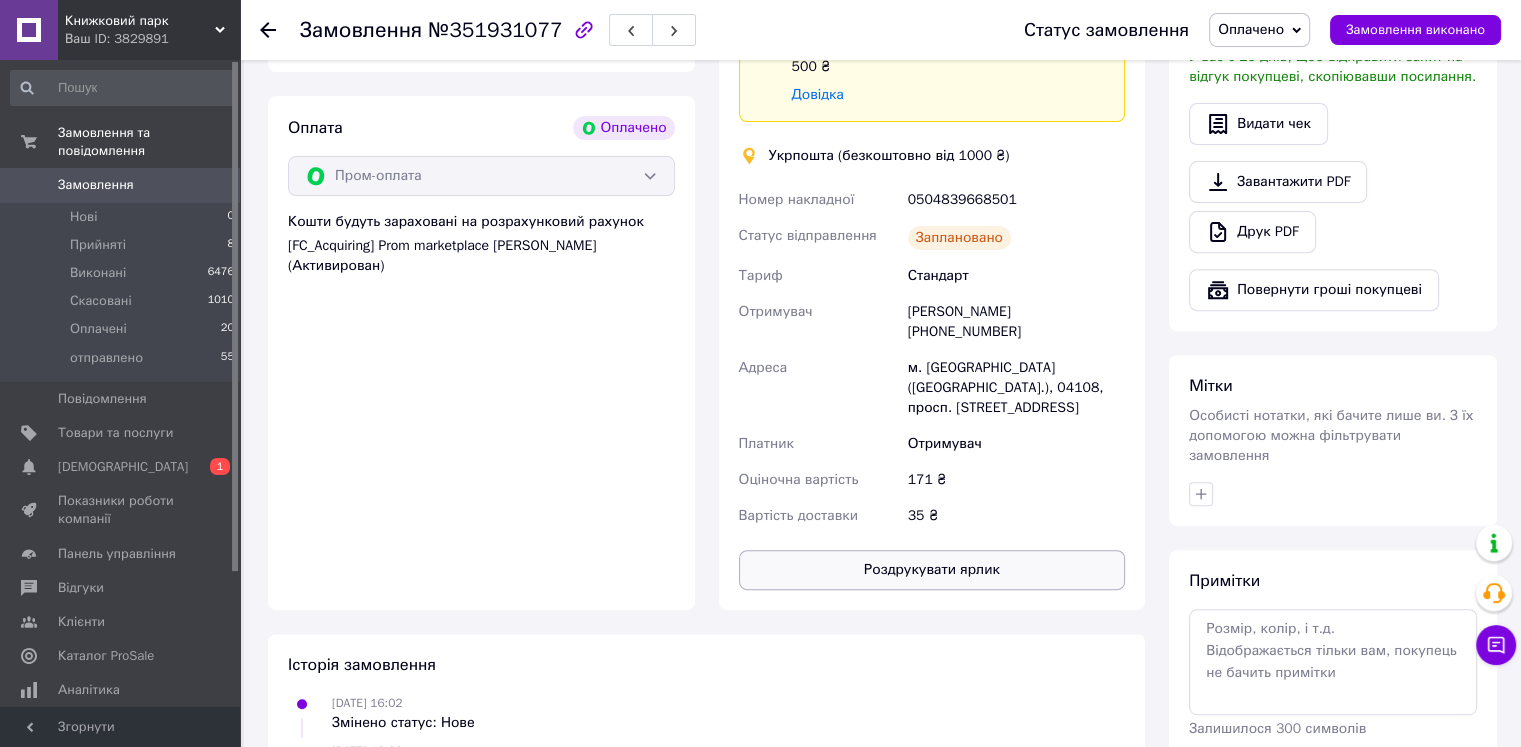 click on "Роздрукувати ярлик" at bounding box center [932, 570] 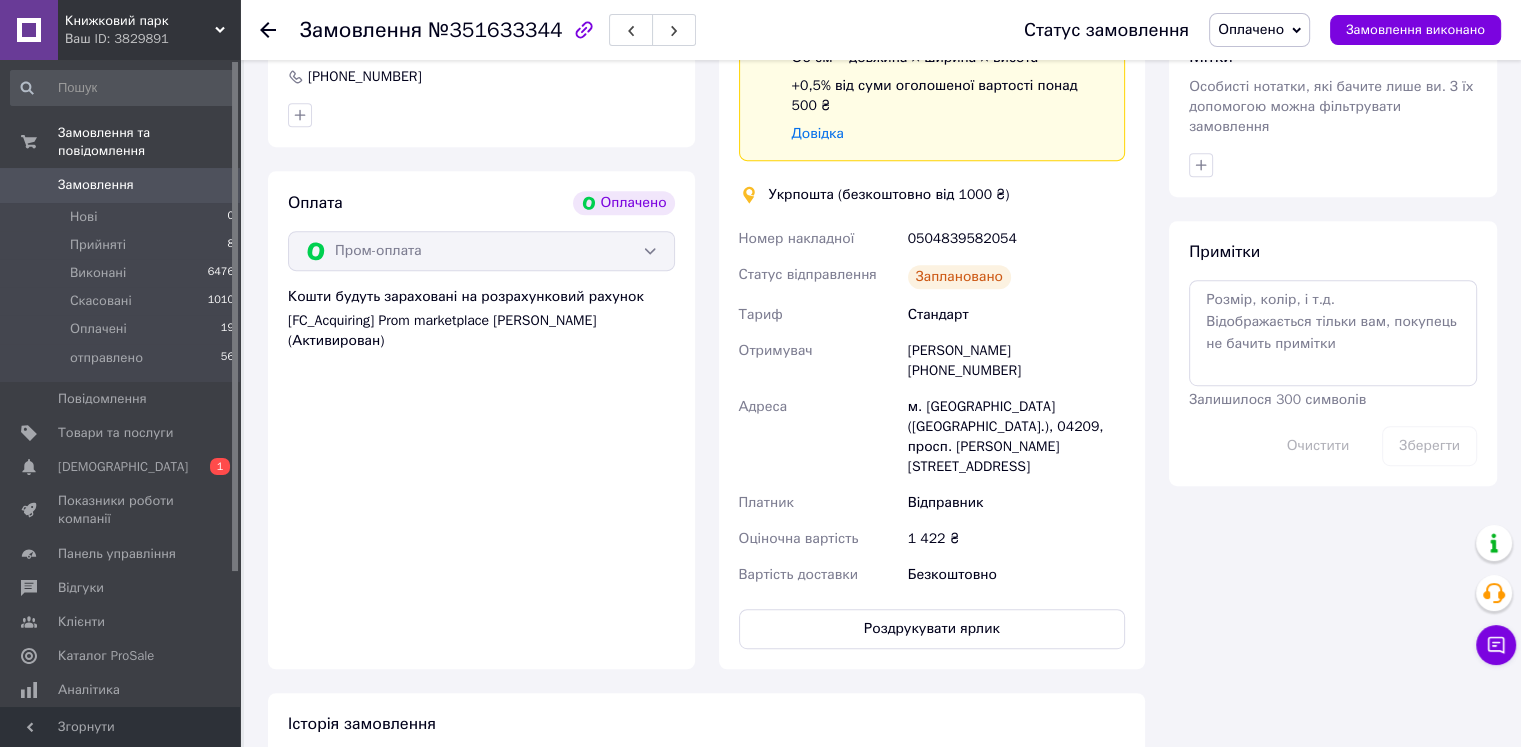 scroll, scrollTop: 1000, scrollLeft: 0, axis: vertical 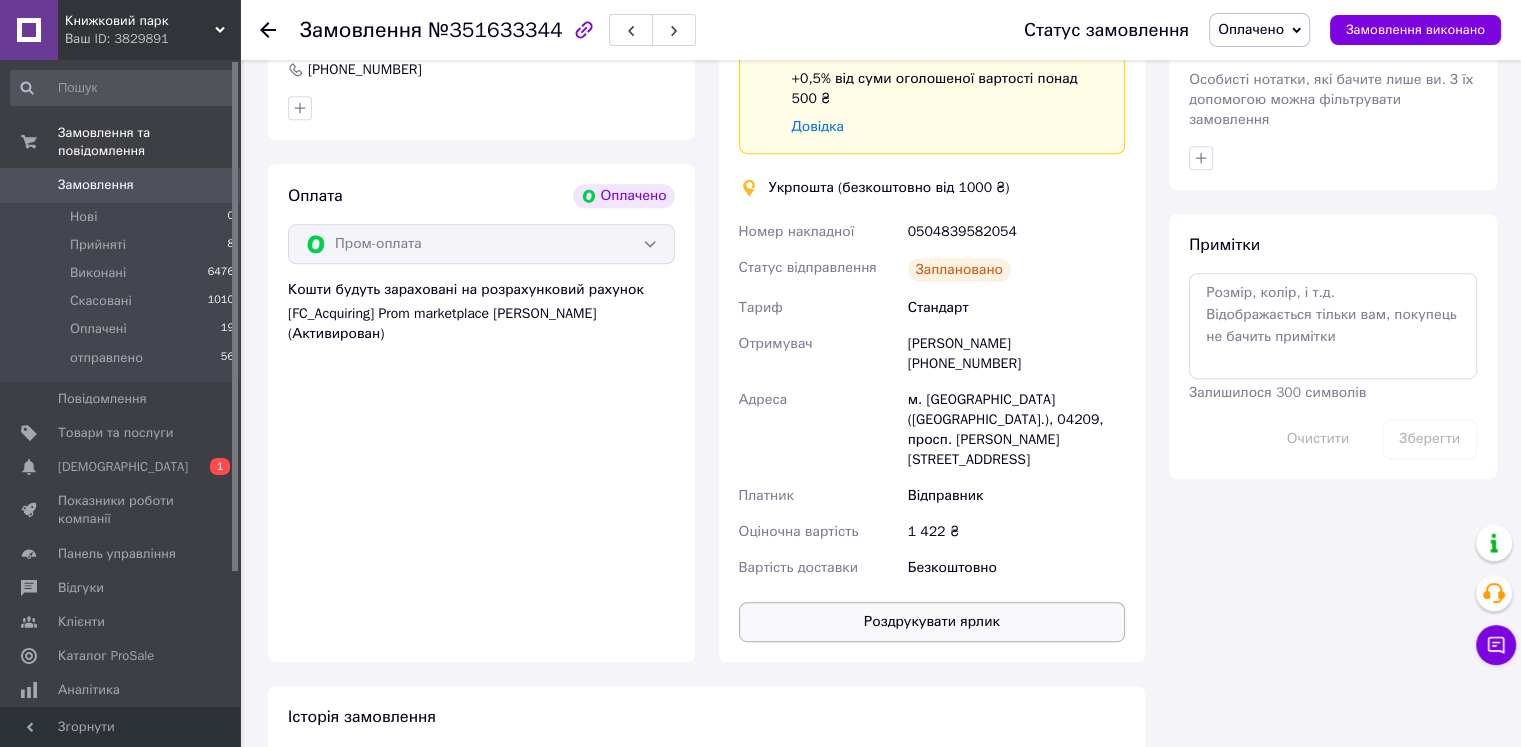 click on "Роздрукувати ярлик" at bounding box center [932, 622] 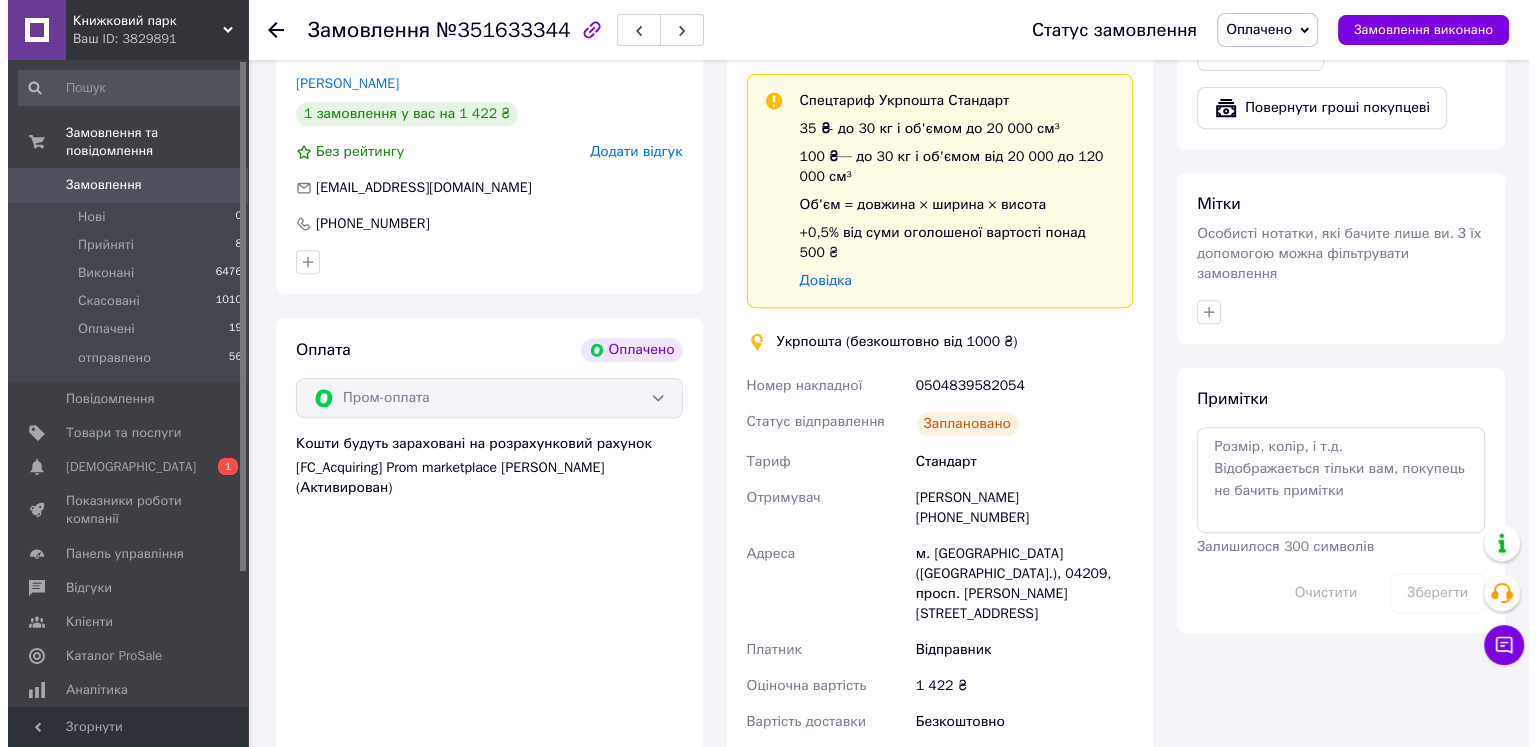 scroll, scrollTop: 600, scrollLeft: 0, axis: vertical 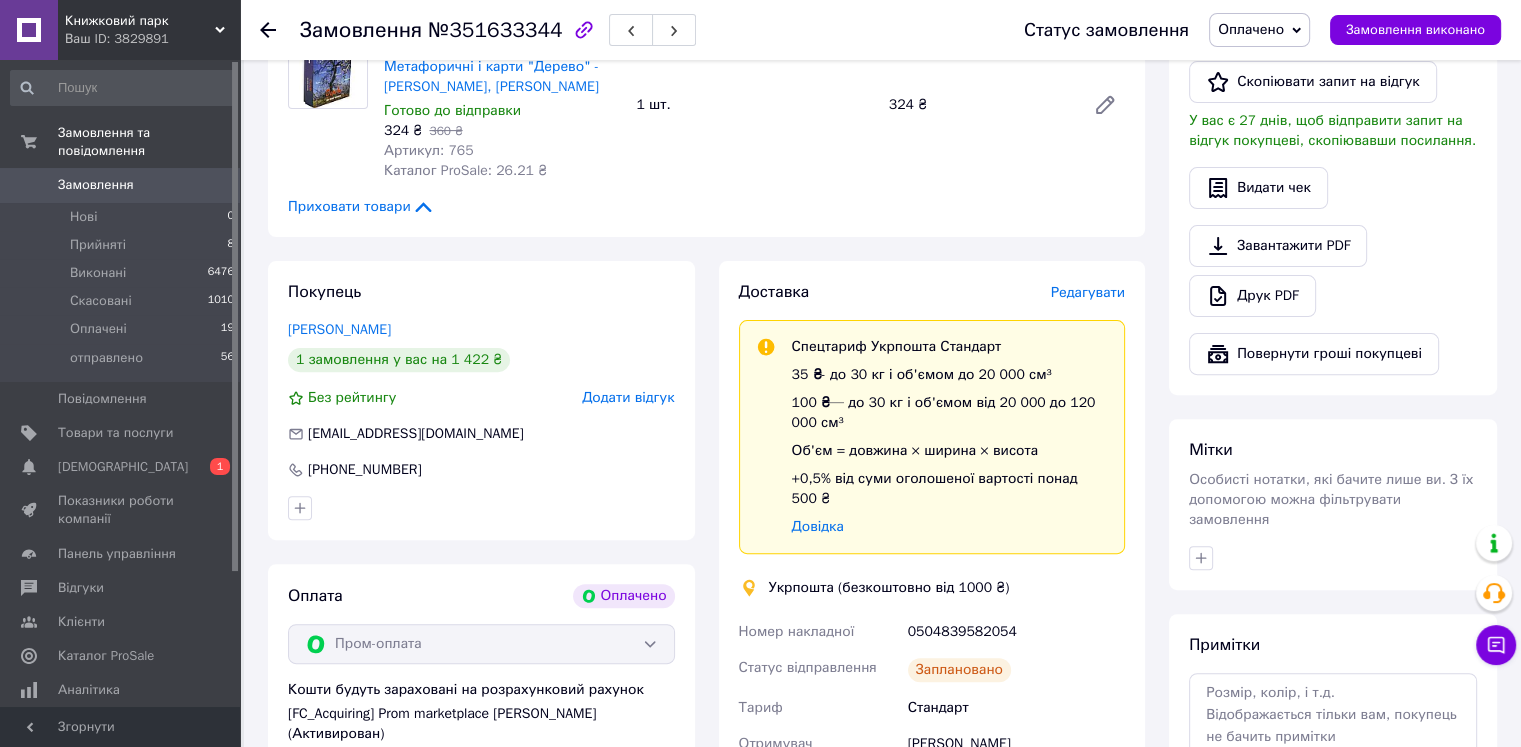 click on "Доставка Редагувати Спецтариф Укрпошта Стандарт 35 ₴  - до 30 кг і об'ємом до 20 000 см³ 100 ₴  — до 30 кг і об'ємом від 20 000 до 120 000 см³ Об'єм = довжина × ширина × висота +0,5% від суми оголошеної вартості понад 500 ₴ Довідка Укрпошта (безкоштовно від 1000 ₴) Номер накладної 0504839582054 Статус відправлення Заплановано Тариф Стандарт Отримувач Ірина Ковальчук +380956398932 Адреса м. Київ (Київська обл.), 04209, просп. Оболонський, 51В Платник Відправник Оціночна вартість 1 422 ₴ Вартість доставки Безкоштовно Роздрукувати ярлик" at bounding box center (932, 661) 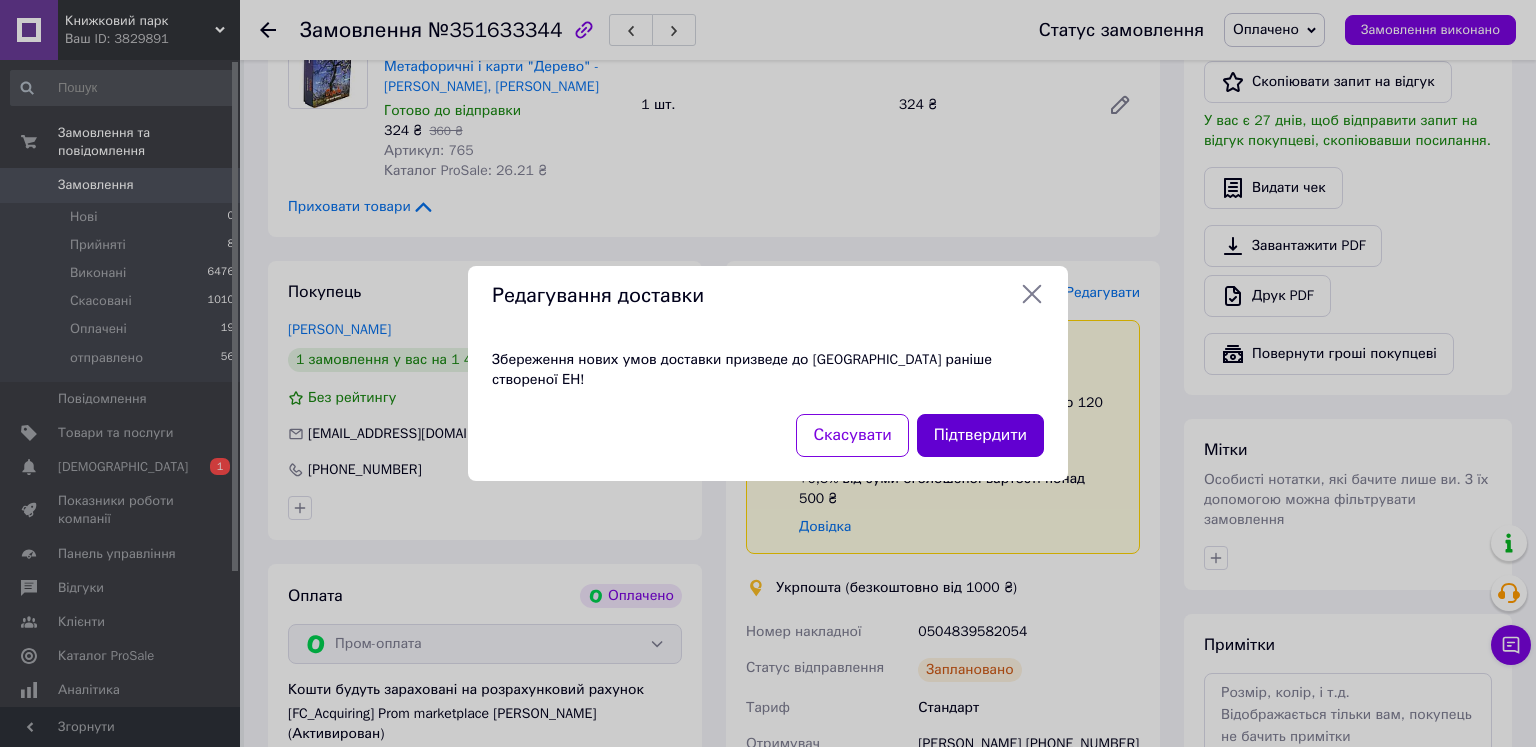 click on "Підтвердити" at bounding box center (980, 435) 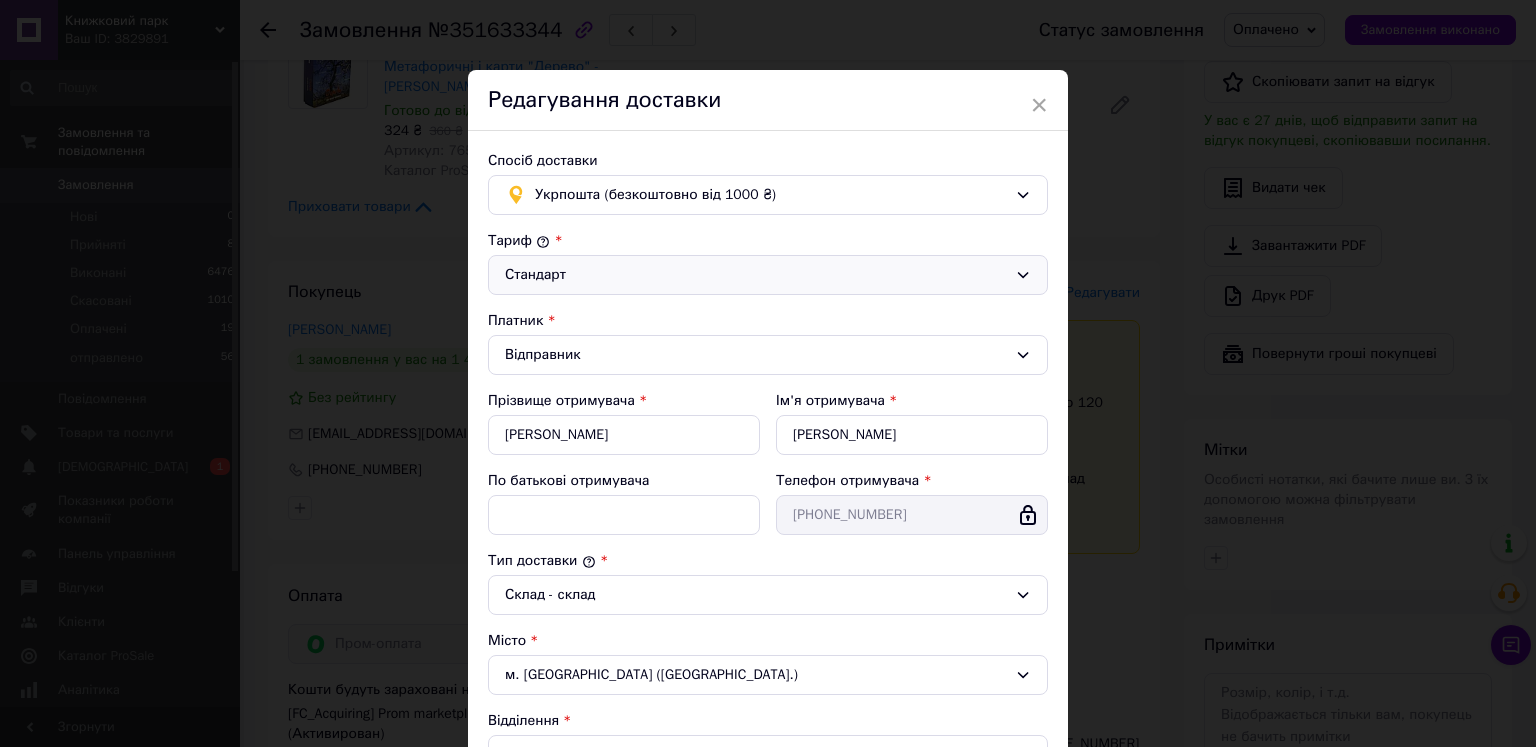 click on "Стандарт" at bounding box center [768, 275] 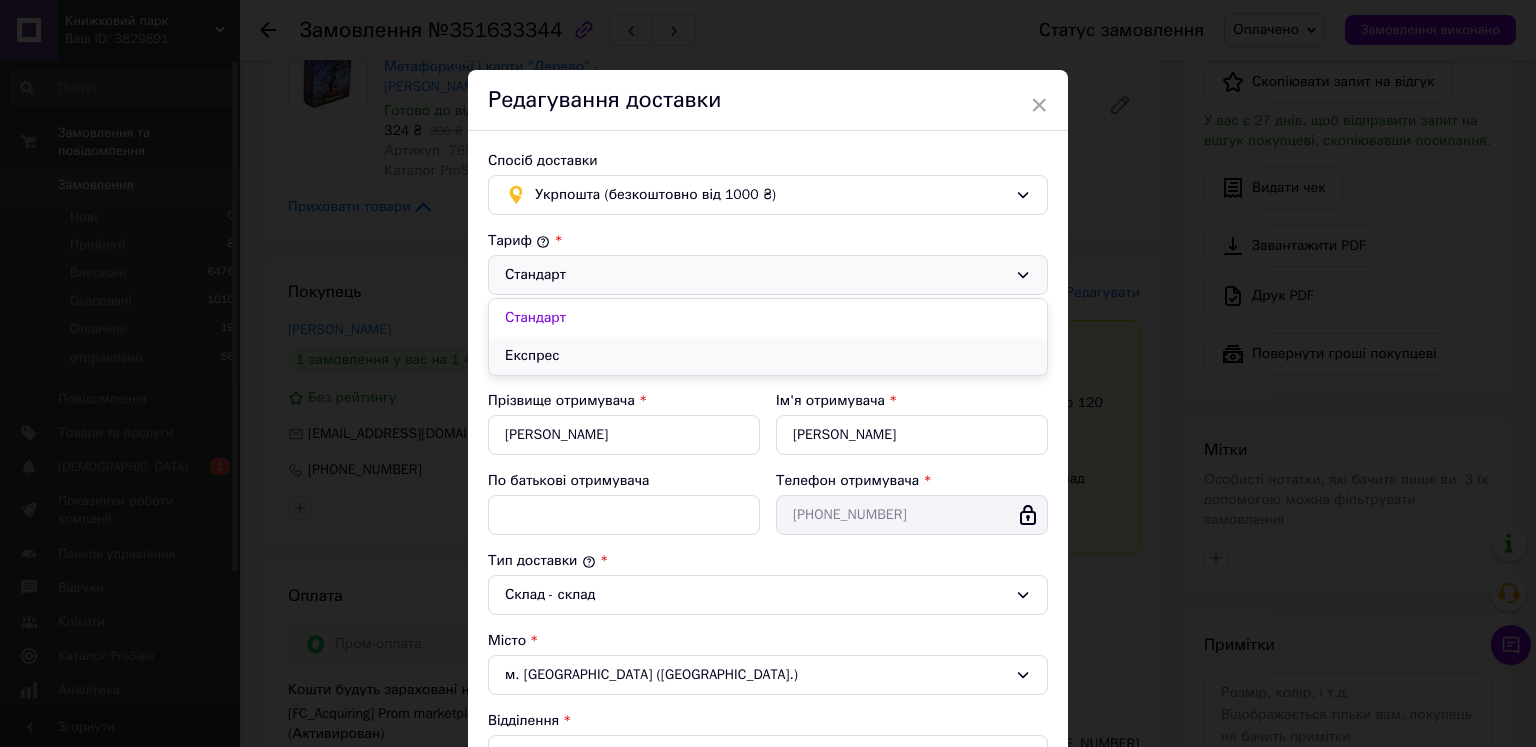 click on "Експрес" at bounding box center (768, 356) 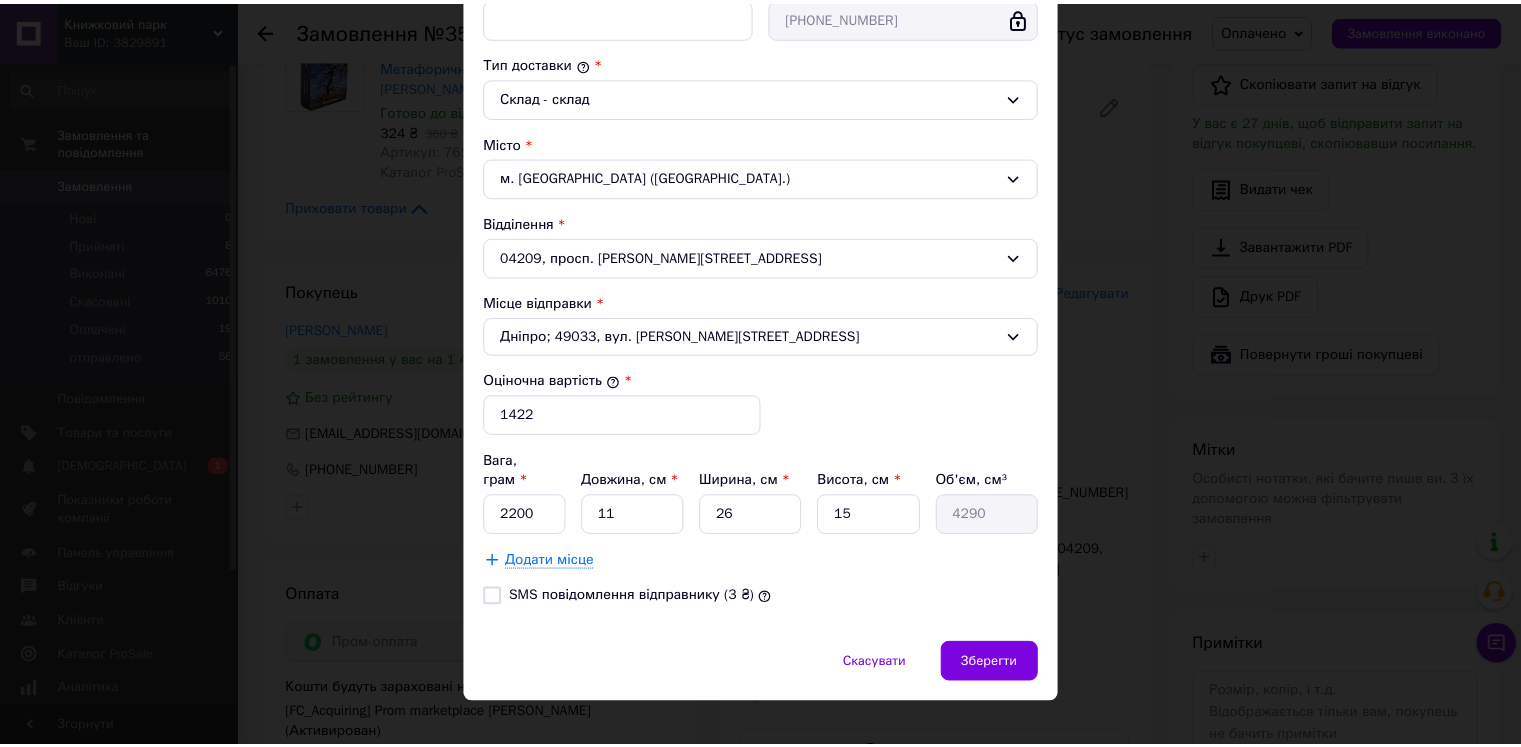 scroll, scrollTop: 499, scrollLeft: 0, axis: vertical 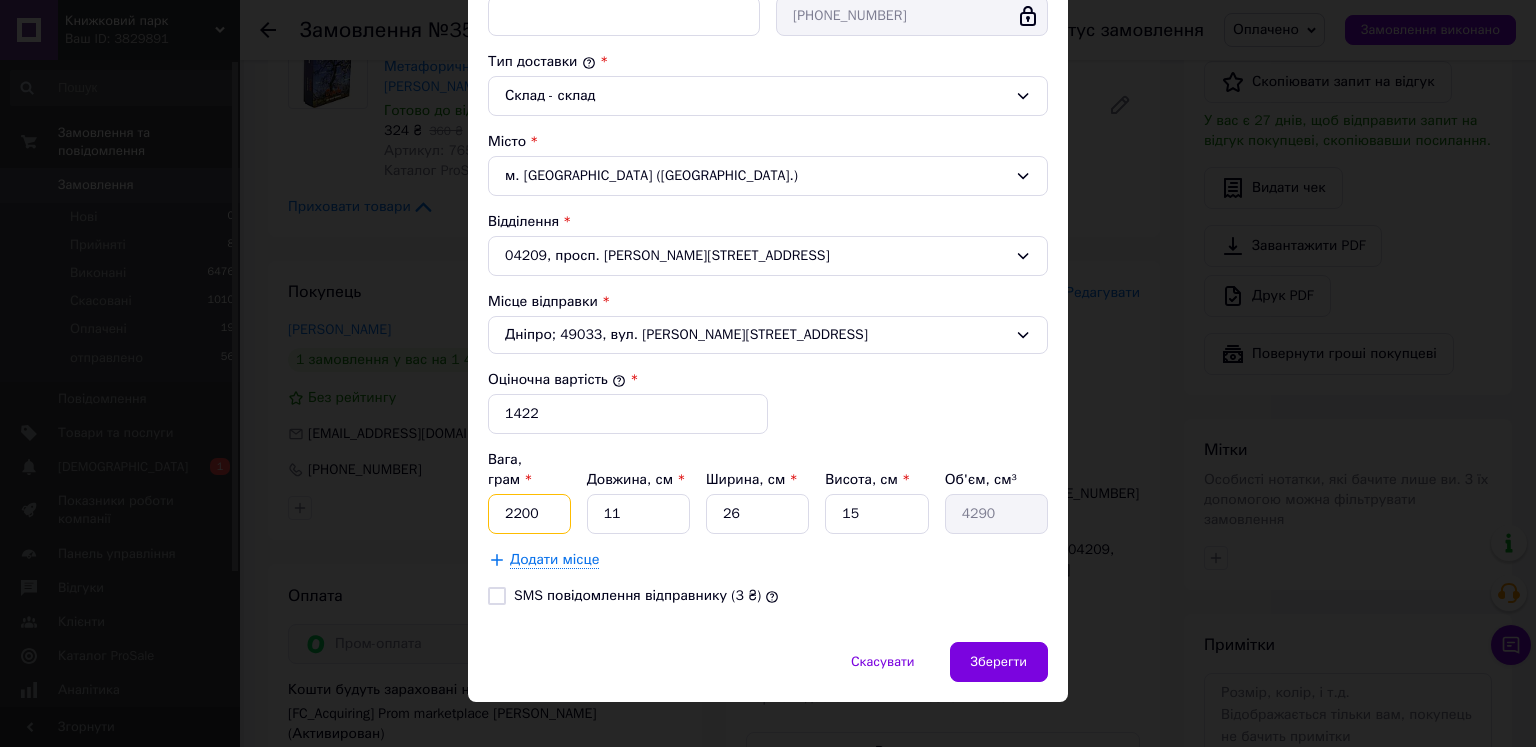 drag, startPoint x: 542, startPoint y: 495, endPoint x: 497, endPoint y: 494, distance: 45.01111 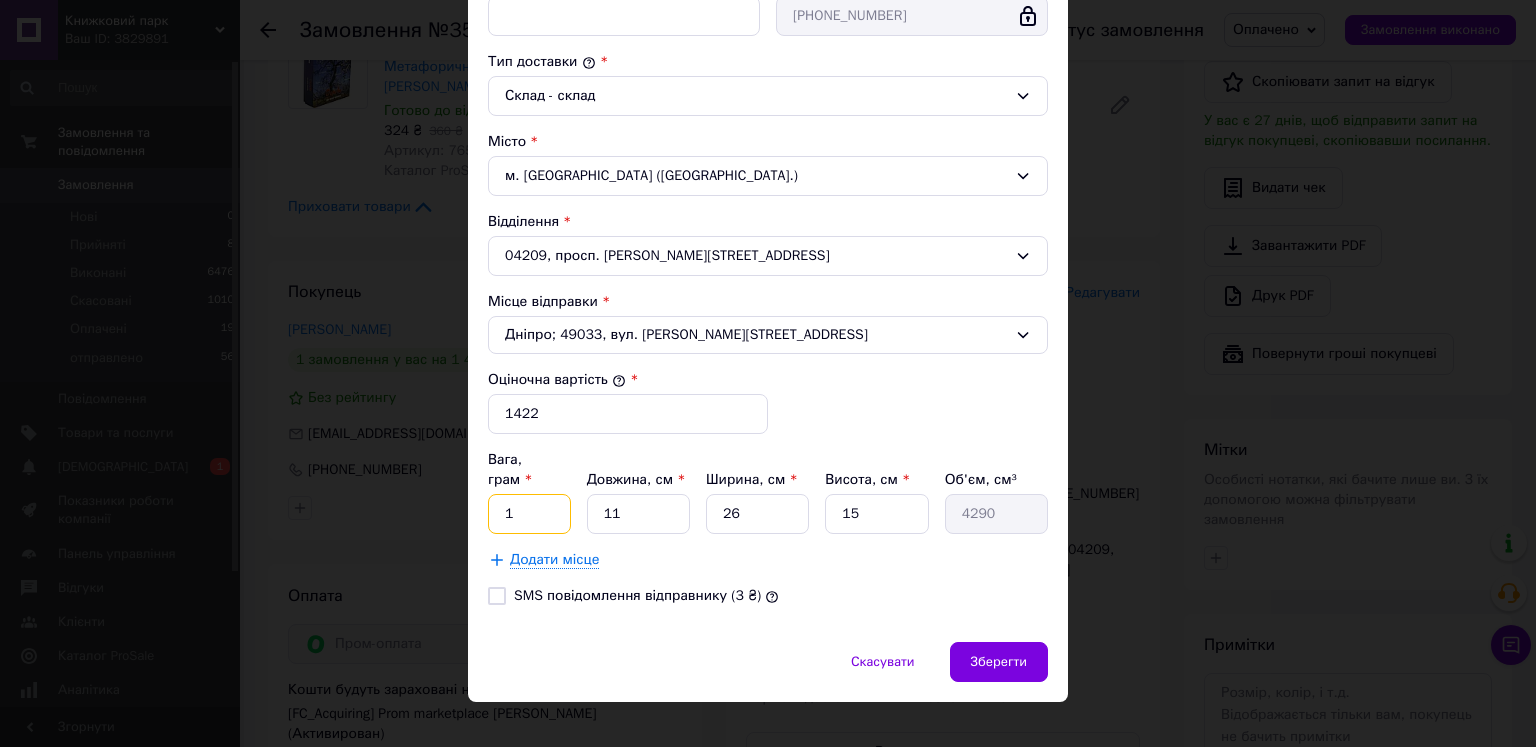 type on "1200" 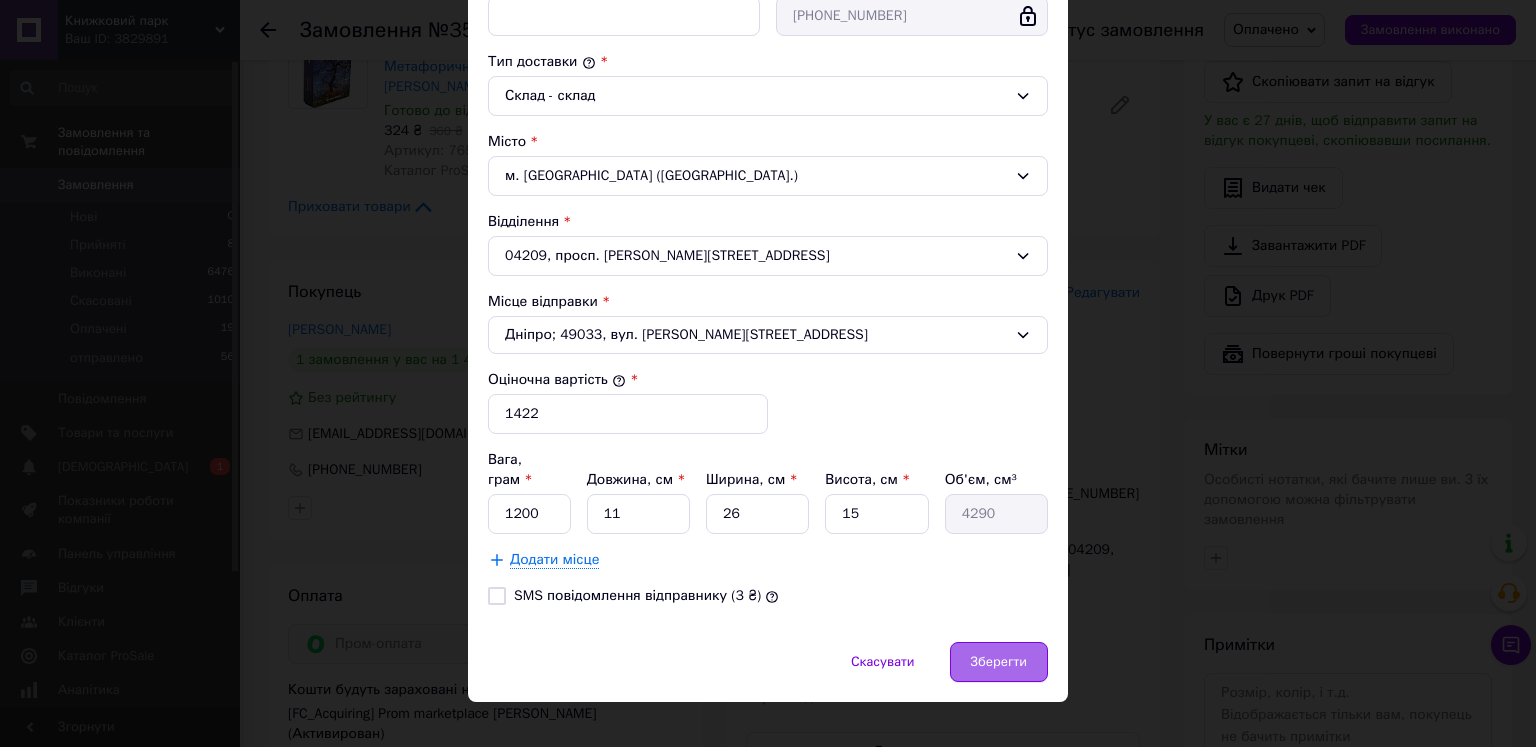 click on "Зберегти" at bounding box center [999, 662] 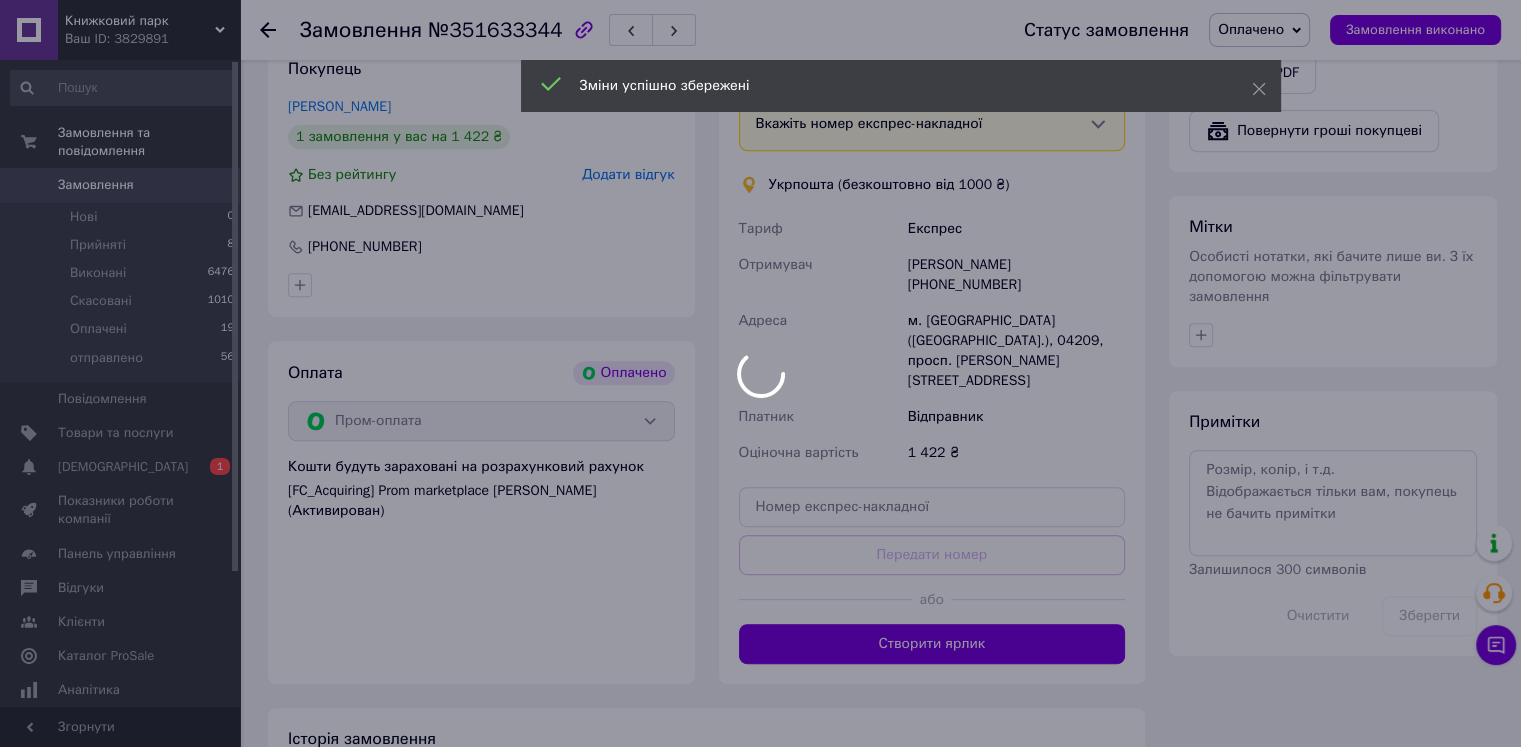 scroll, scrollTop: 900, scrollLeft: 0, axis: vertical 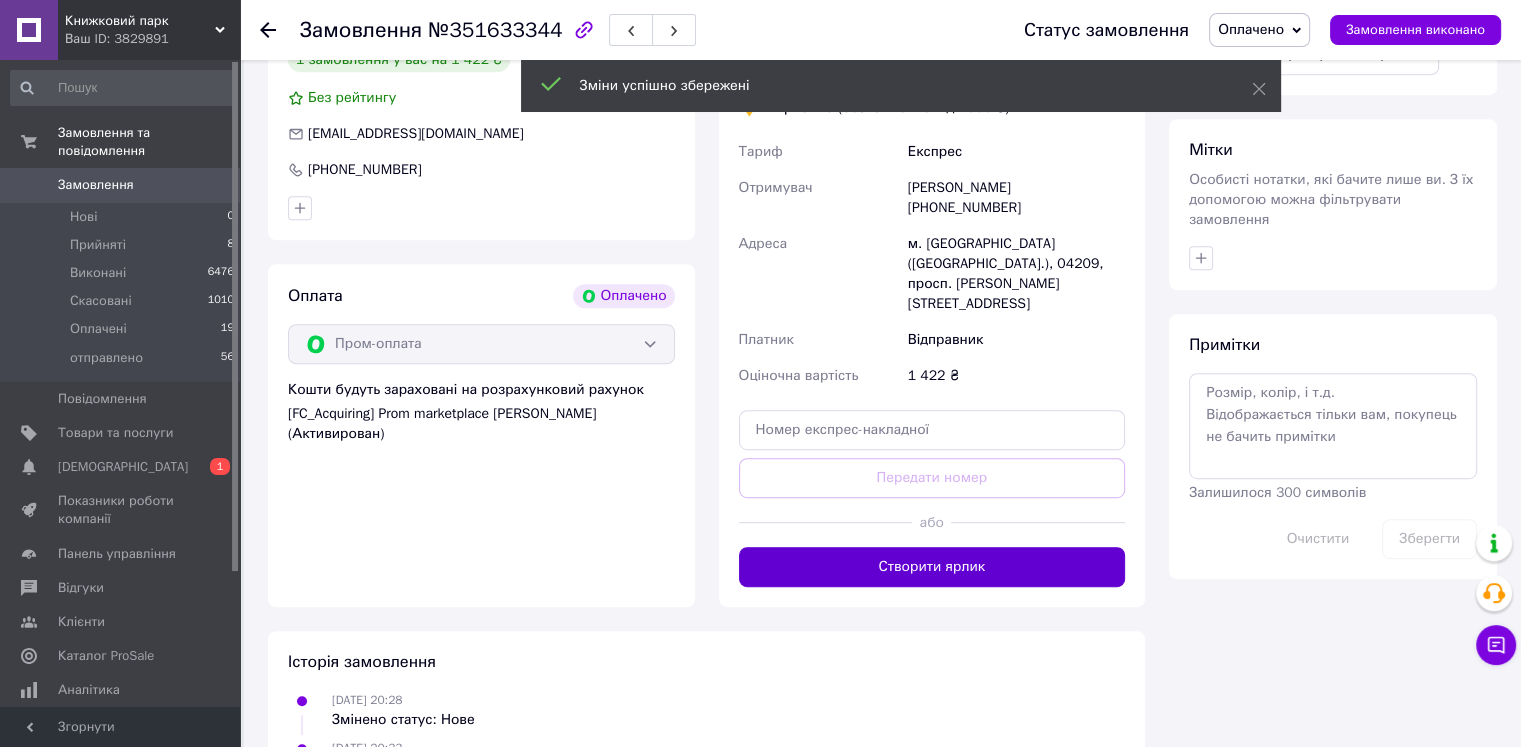 click on "Створити ярлик" at bounding box center (932, 567) 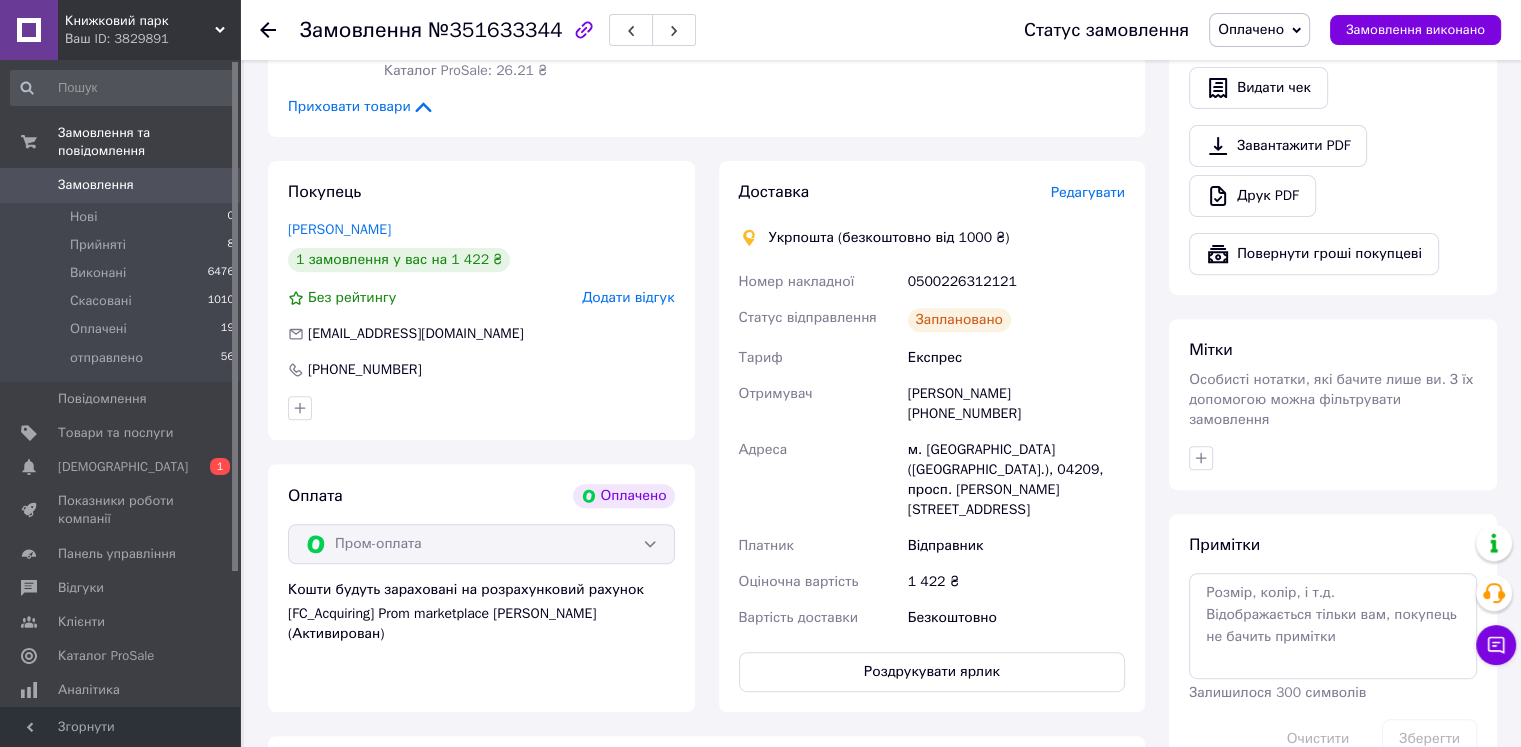 scroll, scrollTop: 700, scrollLeft: 0, axis: vertical 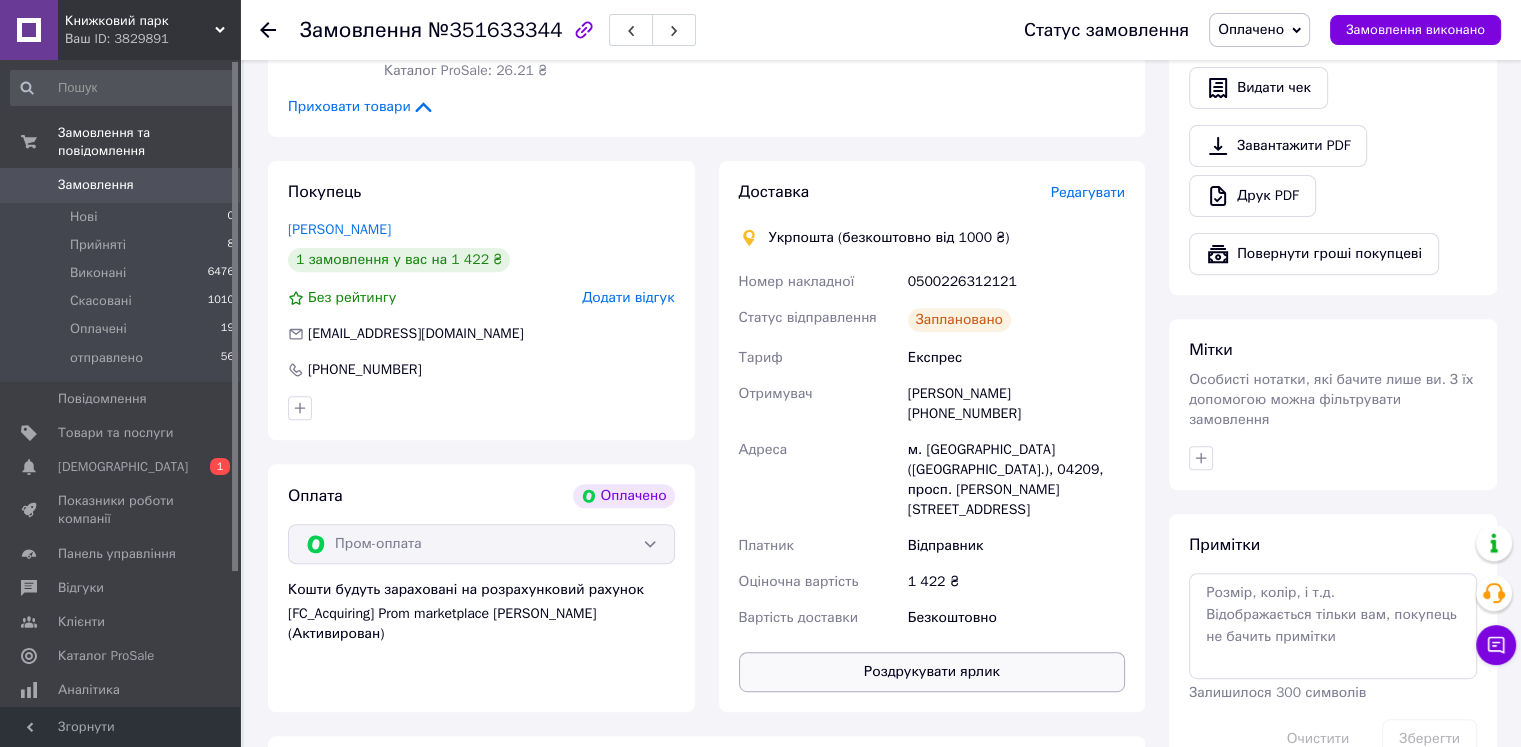 click on "Роздрукувати ярлик" at bounding box center (932, 672) 